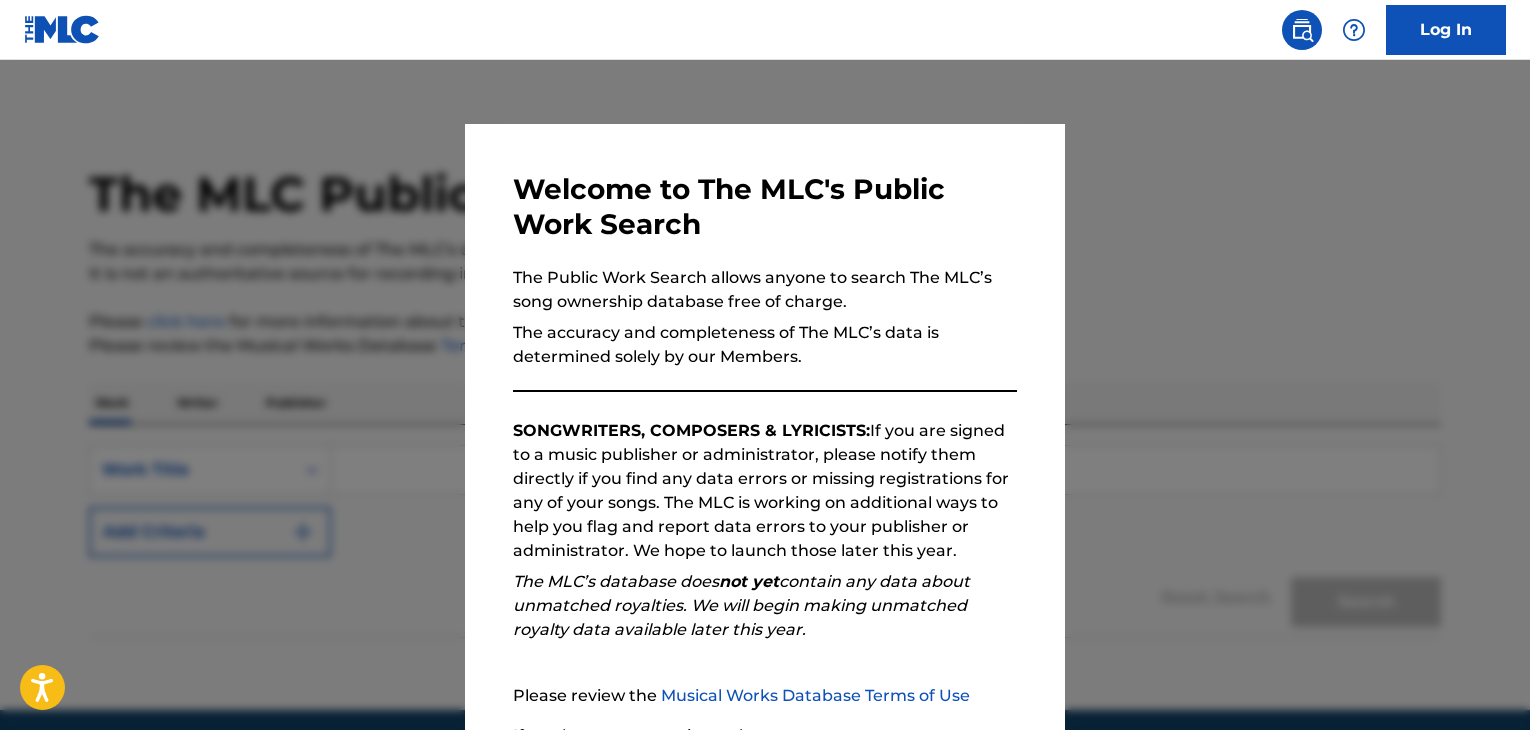 scroll, scrollTop: 0, scrollLeft: 0, axis: both 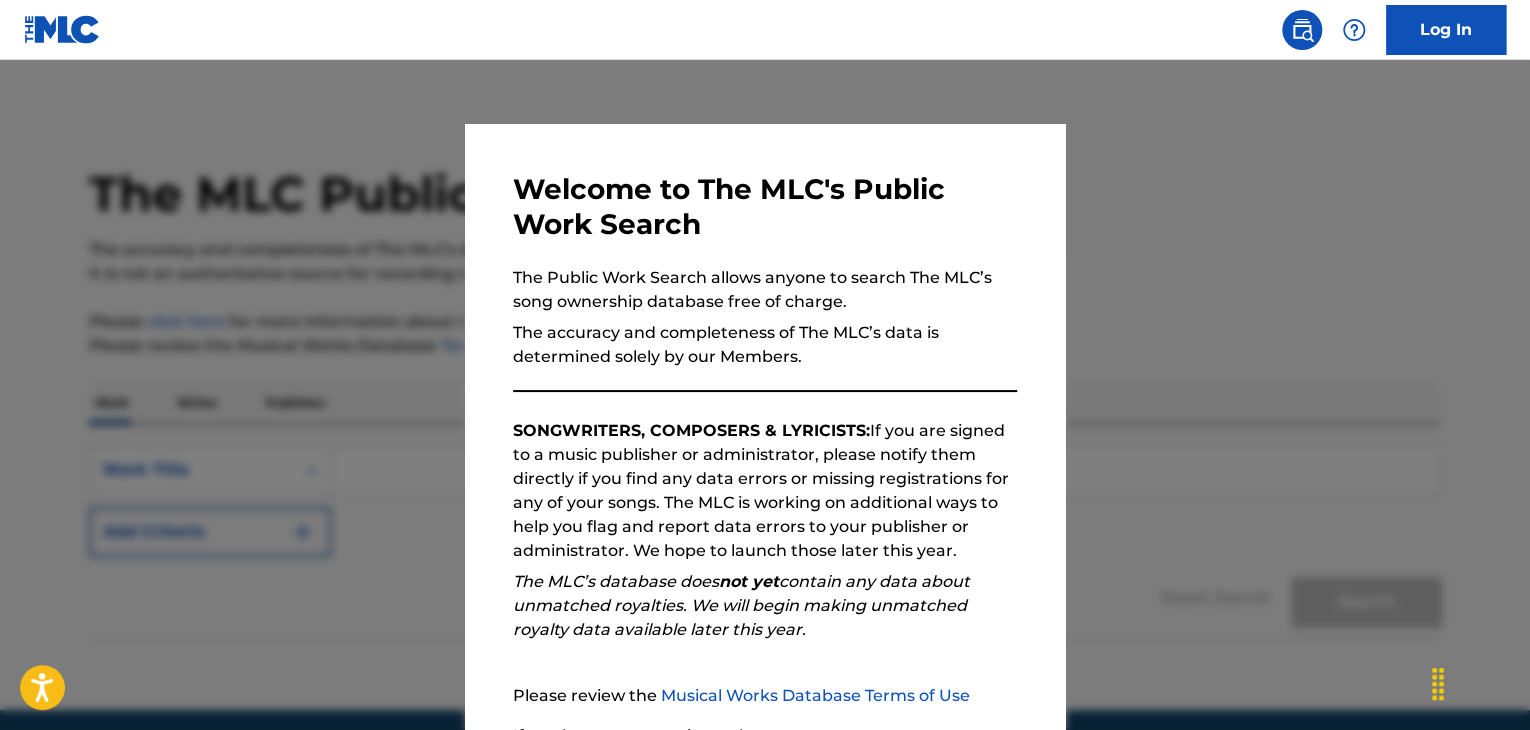 click at bounding box center [765, 425] 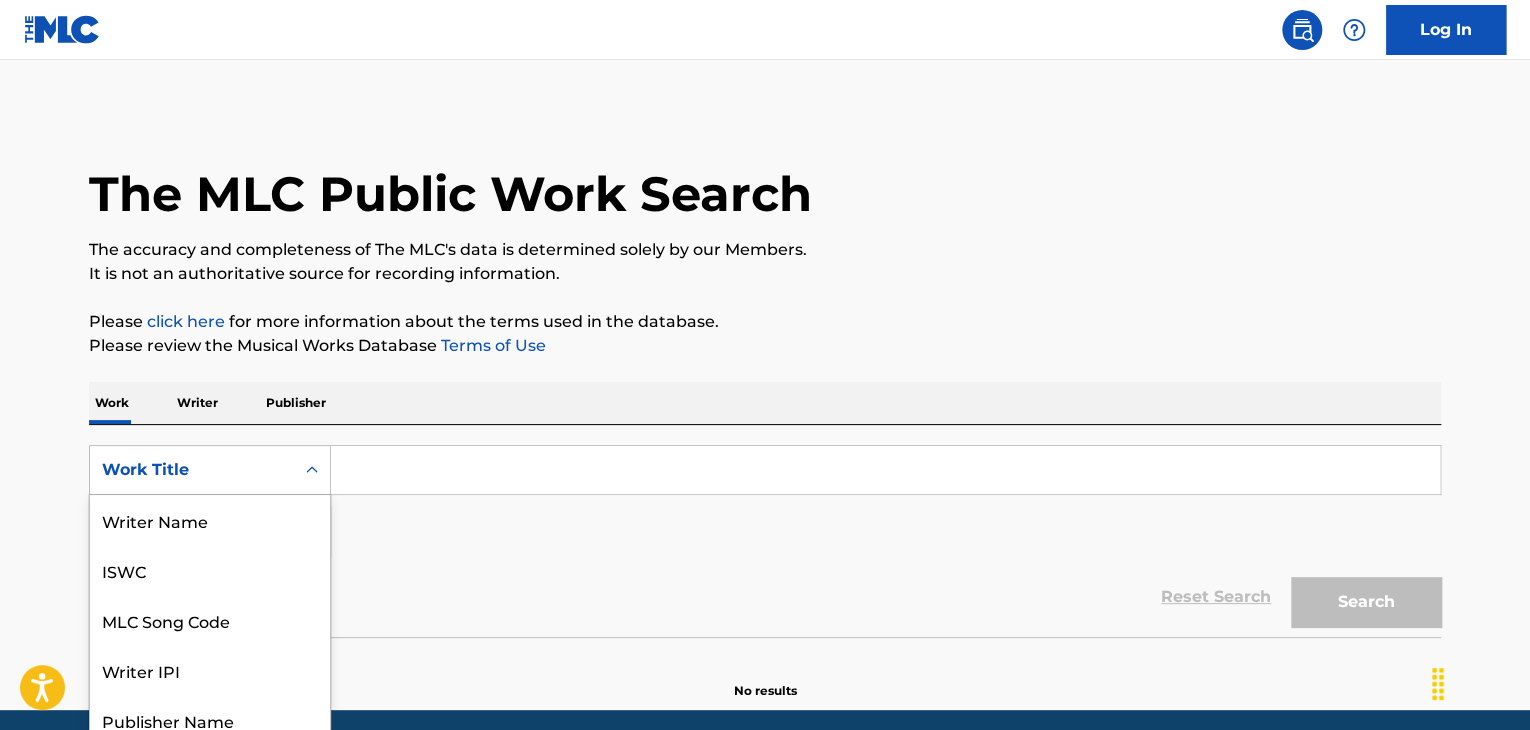 click on "8 results available. Use Up and Down to choose options, press Enter to select the currently focused option, press Escape to exit the menu, press Tab to select the option and exit the menu. Work Title Writer Name ISWC MLC Song Code Writer IPI Publisher Name Publisher IPI MLC Publisher Number Work Title" at bounding box center (210, 470) 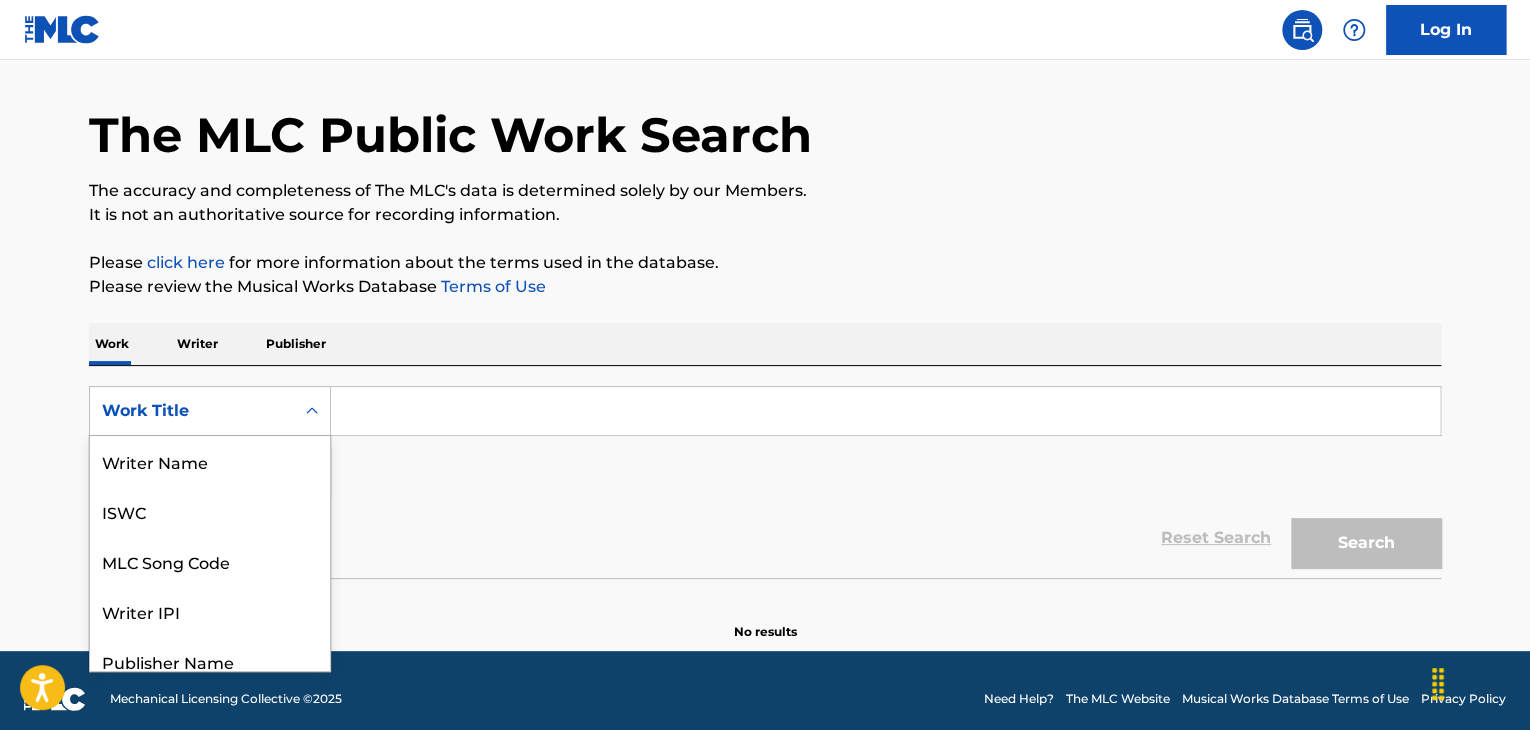 scroll, scrollTop: 100, scrollLeft: 0, axis: vertical 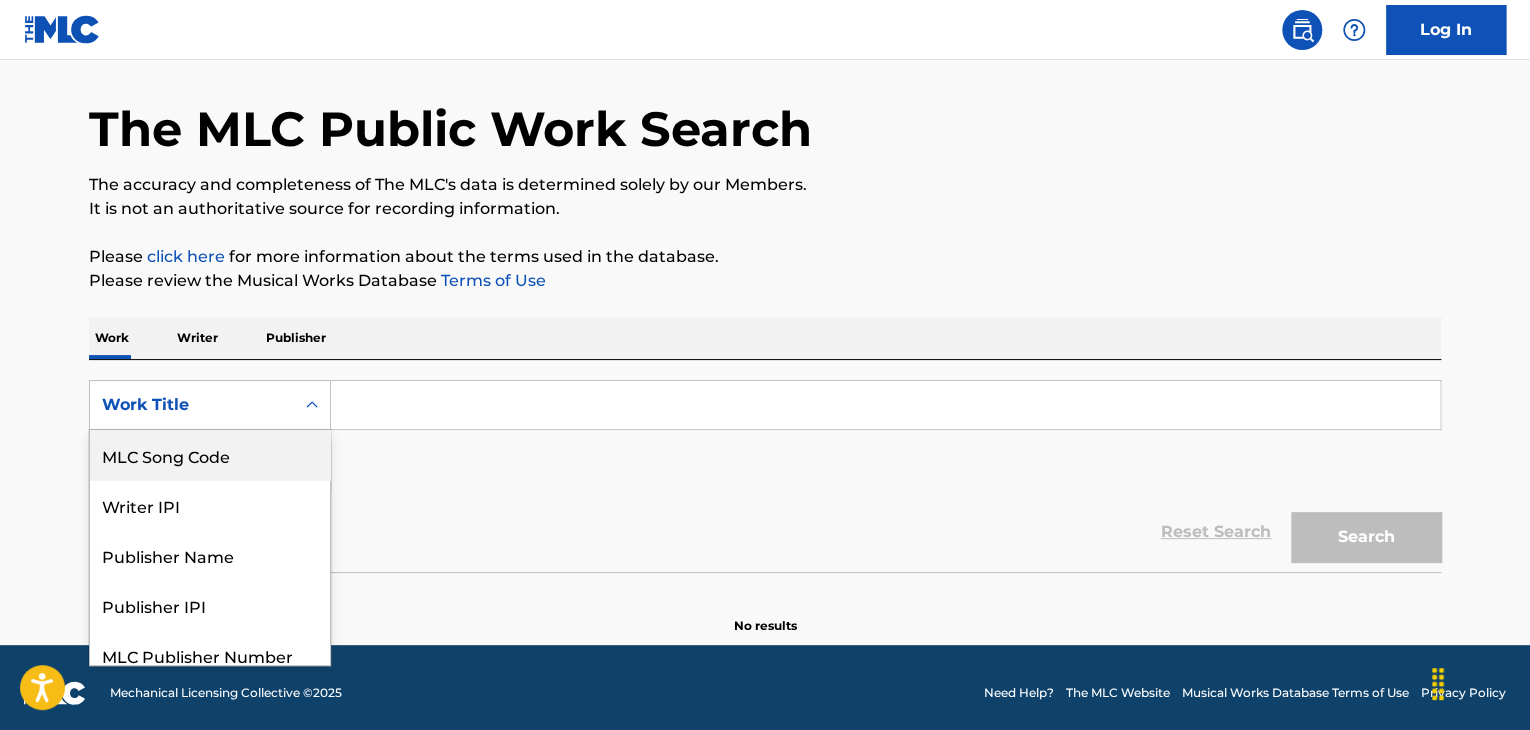 click on "MLC Song Code" at bounding box center [210, 455] 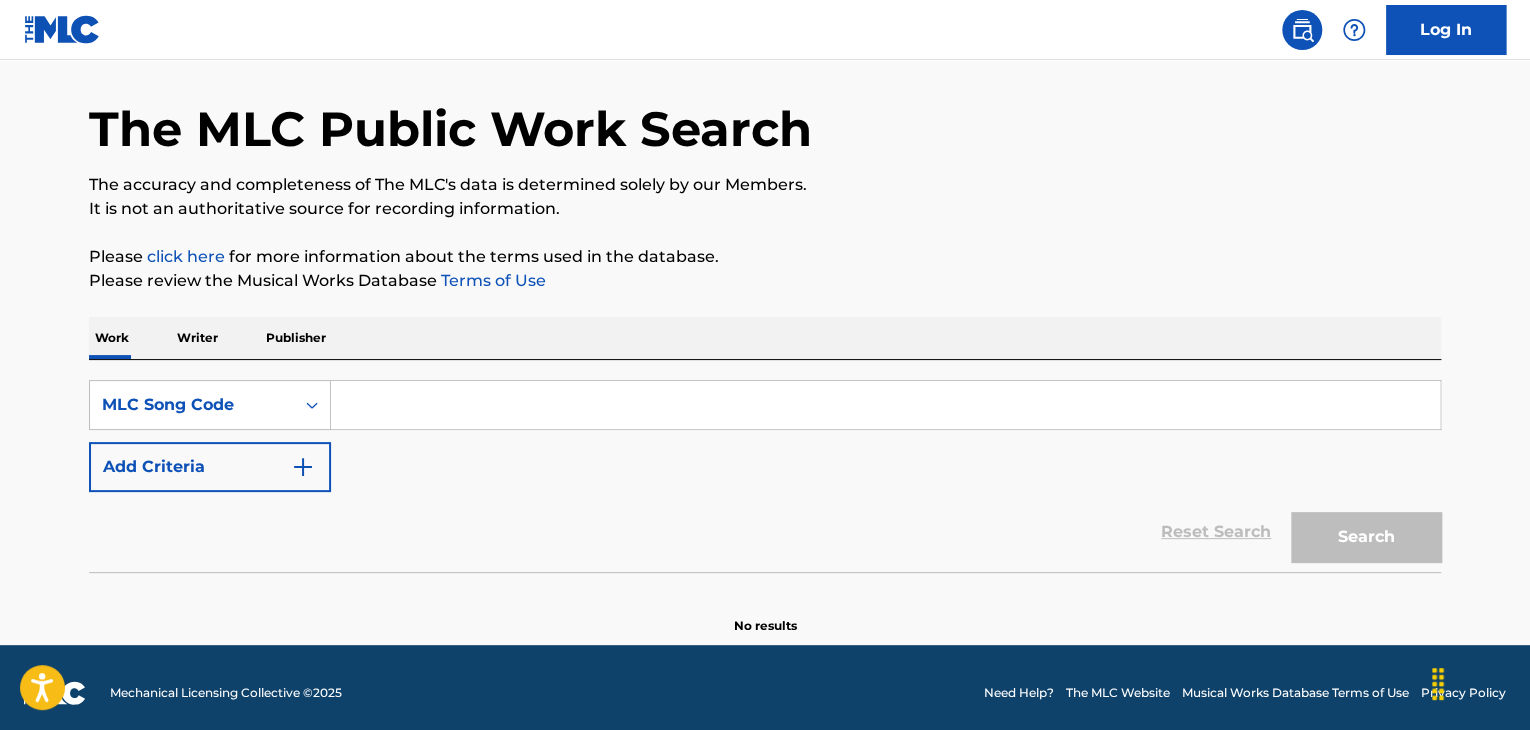 click at bounding box center [885, 405] 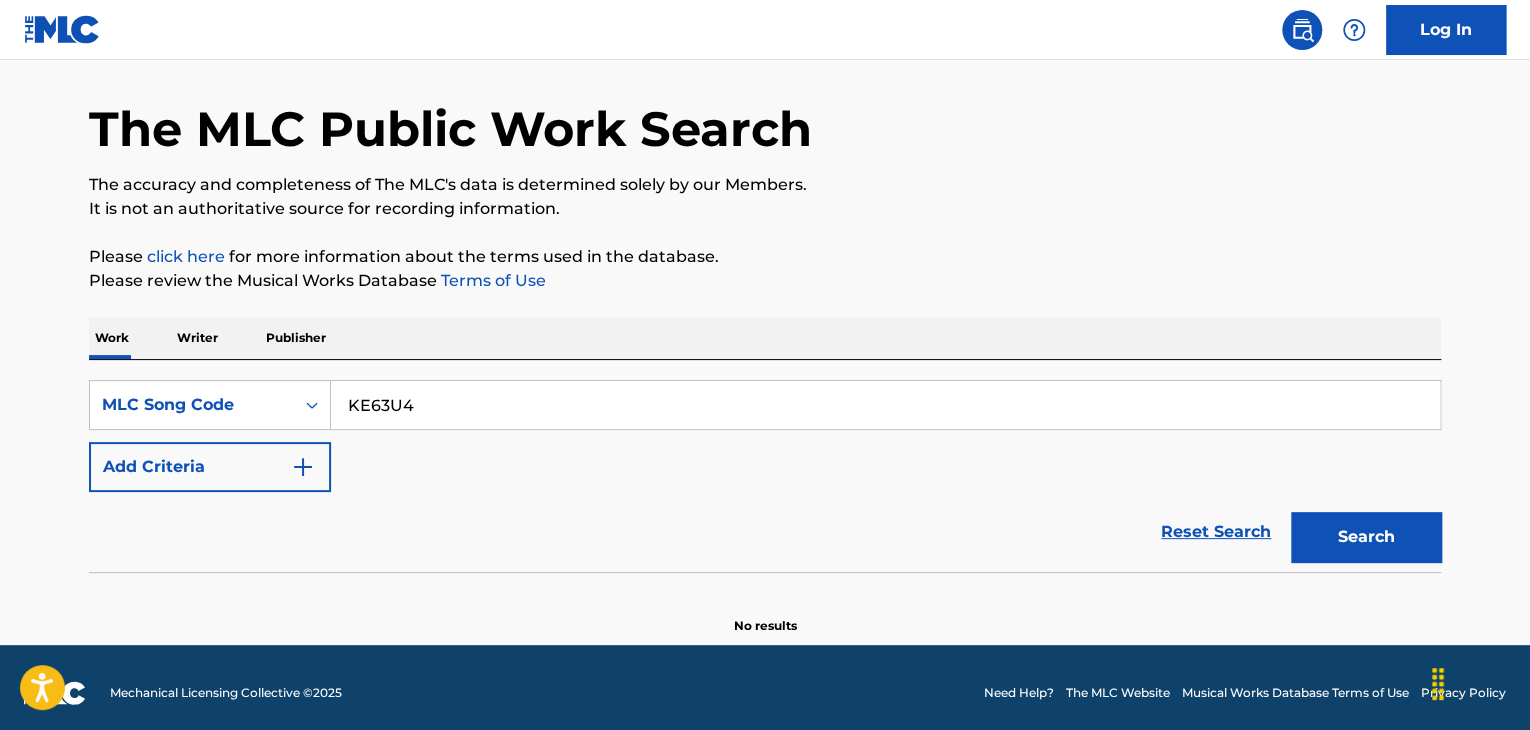 type on "KE63U4" 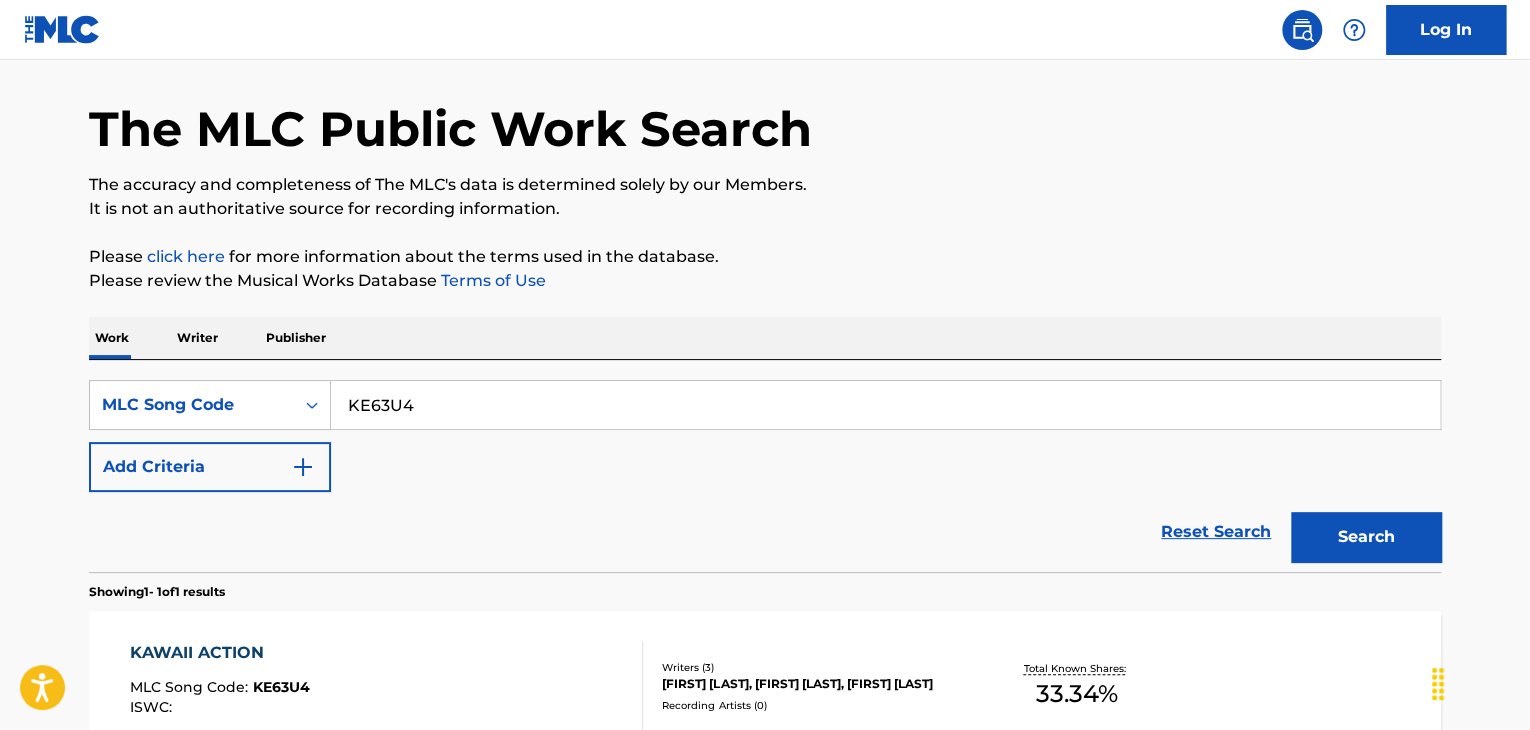 scroll, scrollTop: 296, scrollLeft: 0, axis: vertical 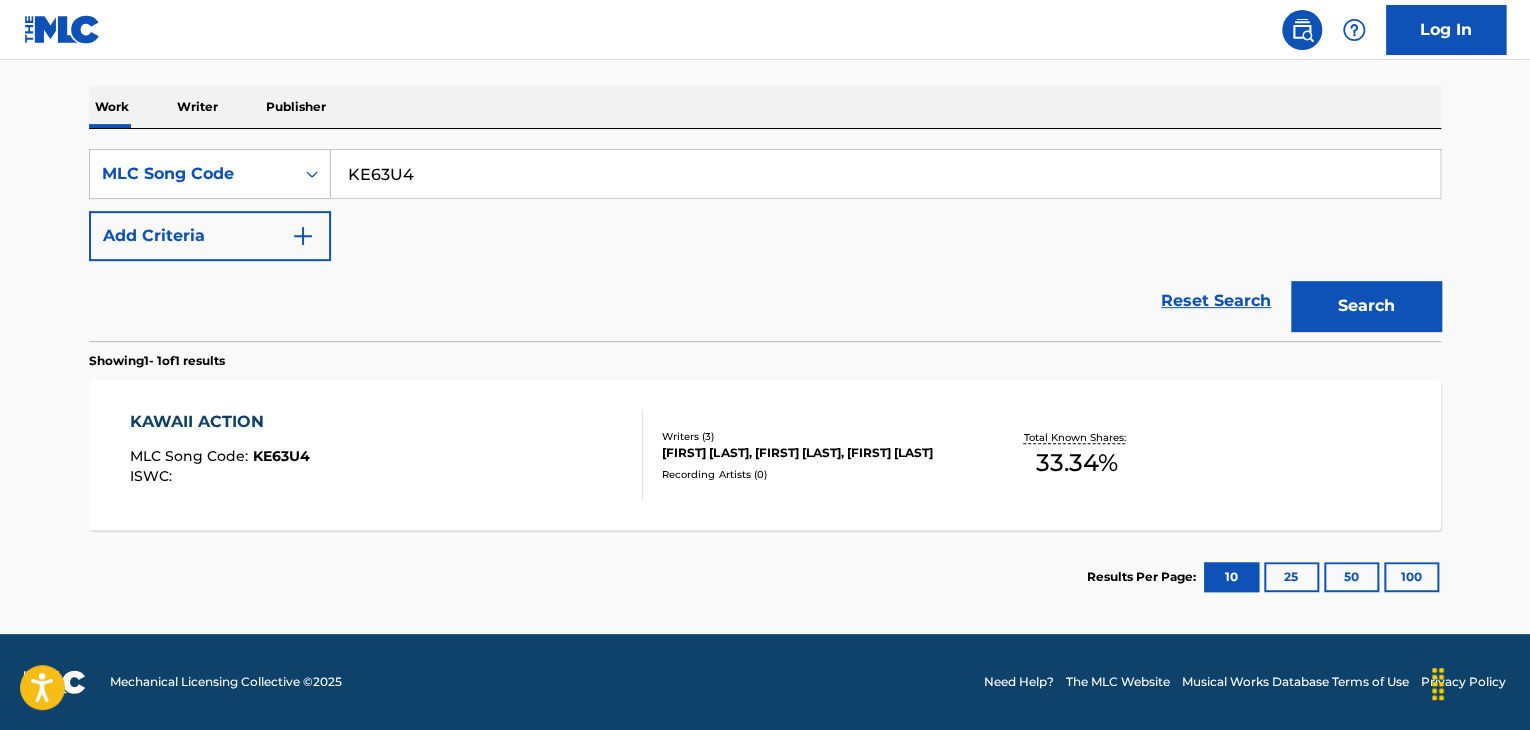 click on "KAWAII ACTION" at bounding box center [220, 422] 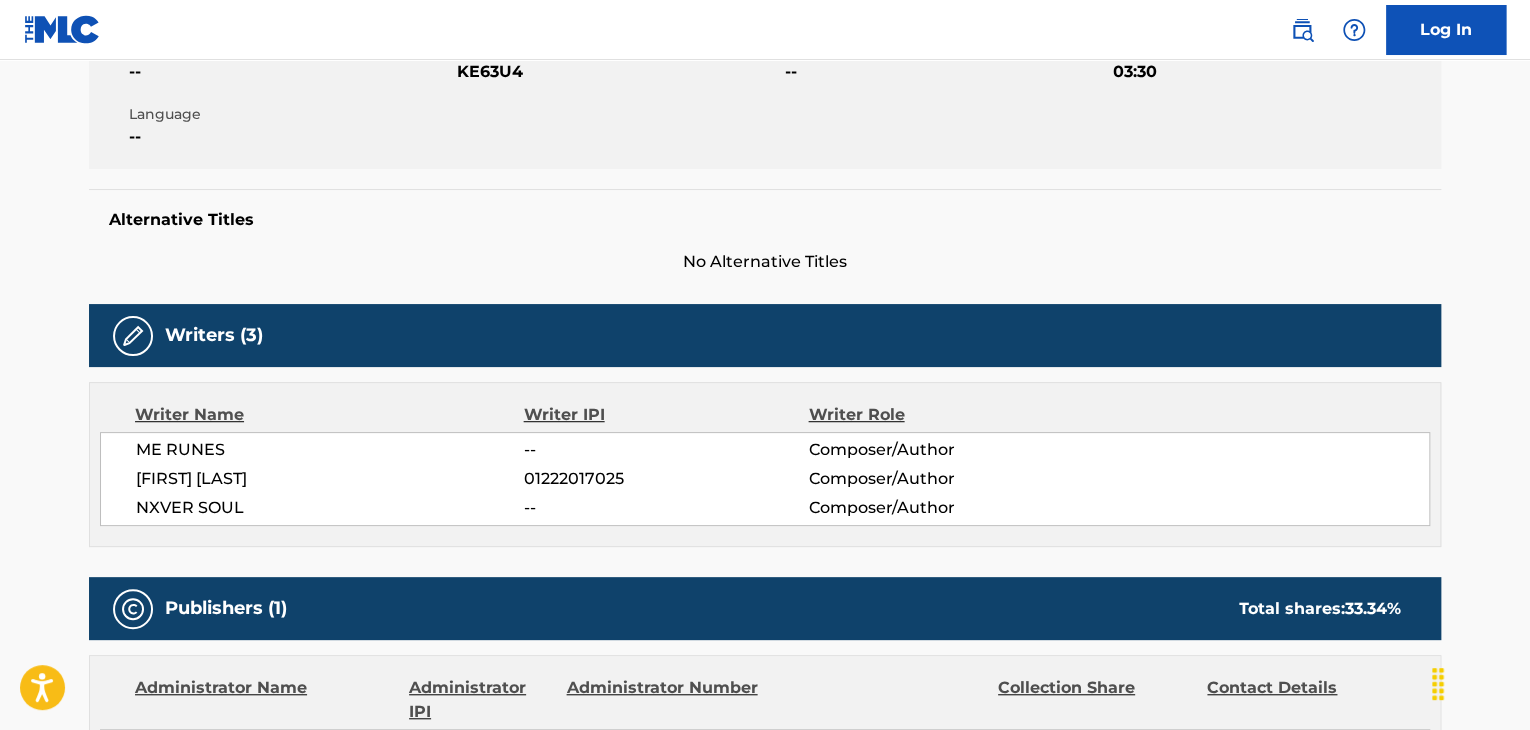 scroll, scrollTop: 500, scrollLeft: 0, axis: vertical 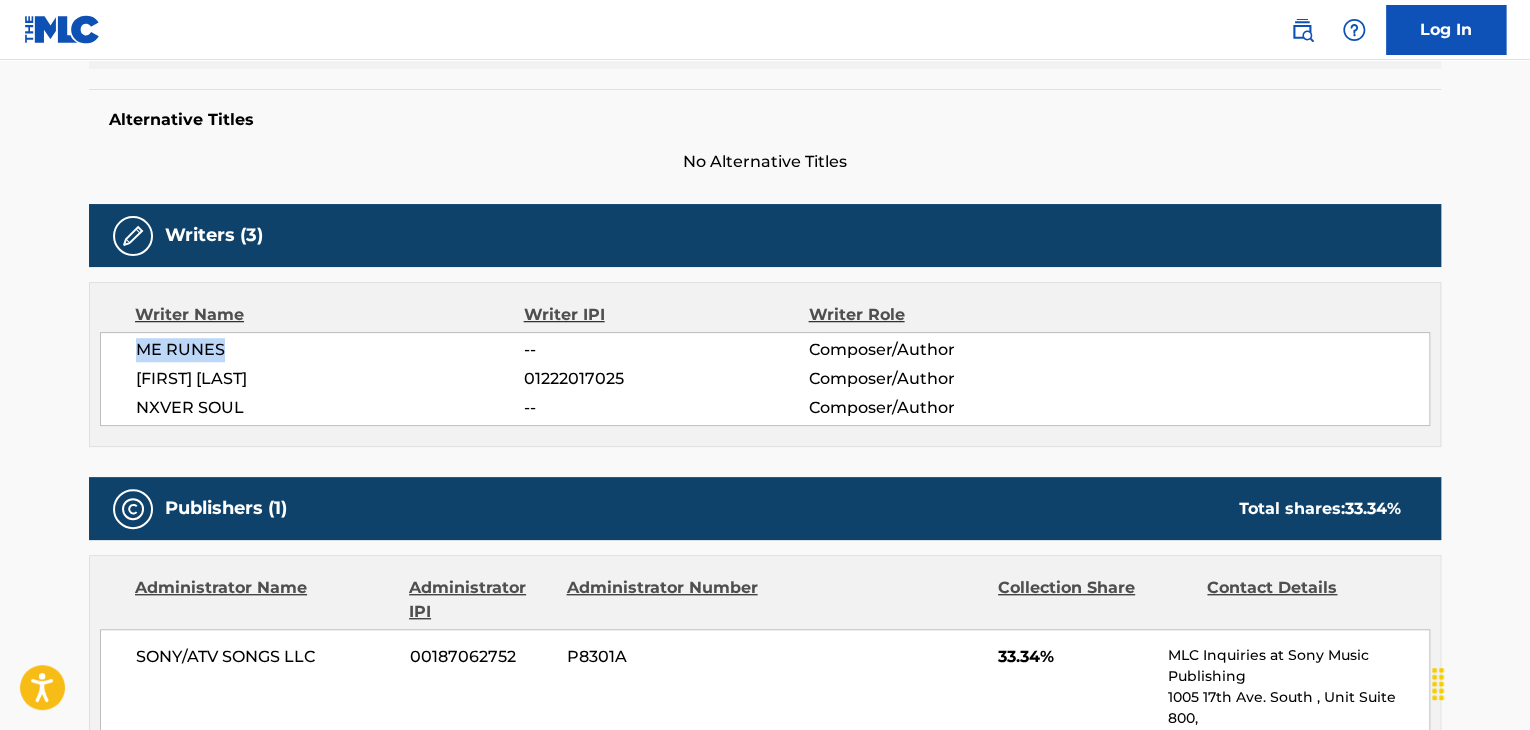 drag, startPoint x: 226, startPoint y: 349, endPoint x: 121, endPoint y: 352, distance: 105.04285 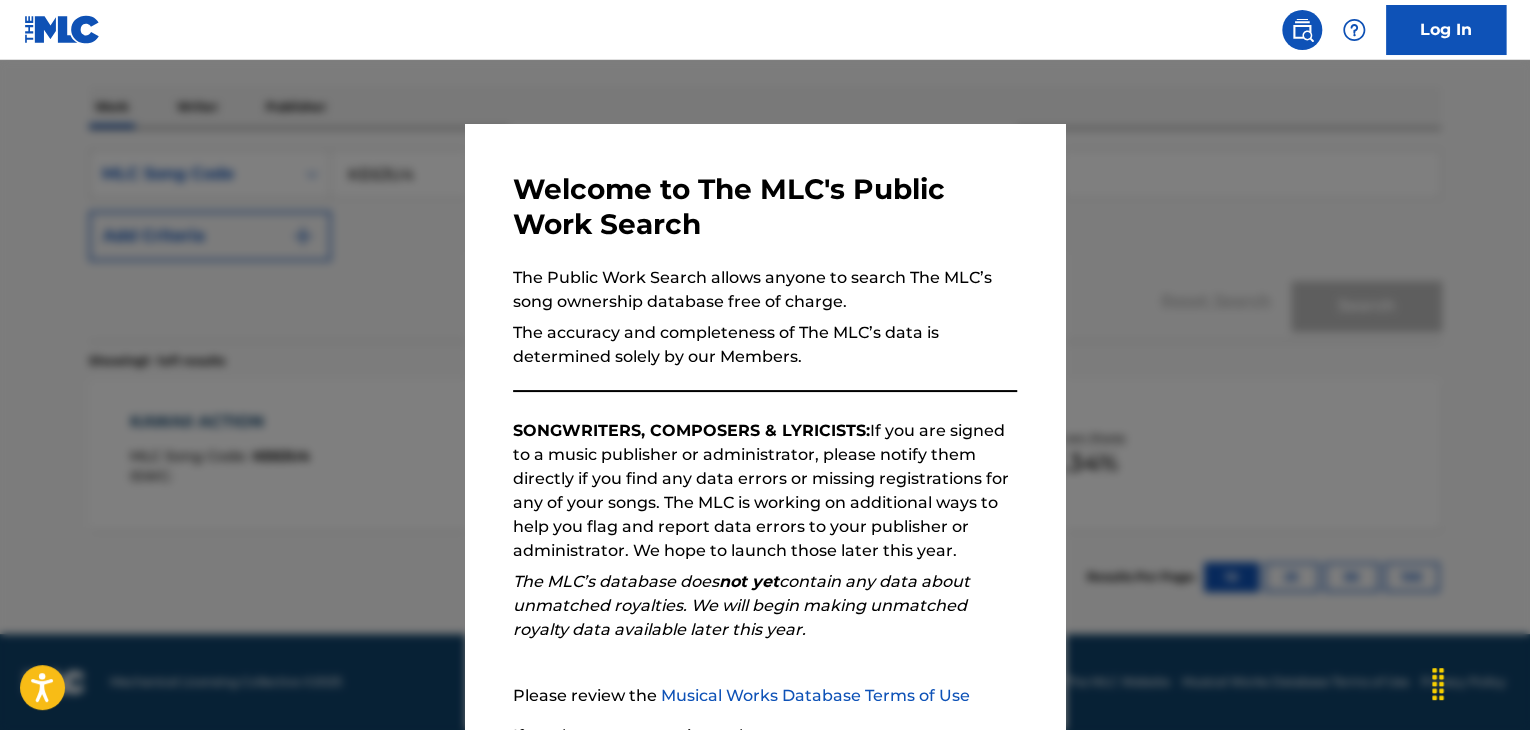 scroll, scrollTop: 296, scrollLeft: 0, axis: vertical 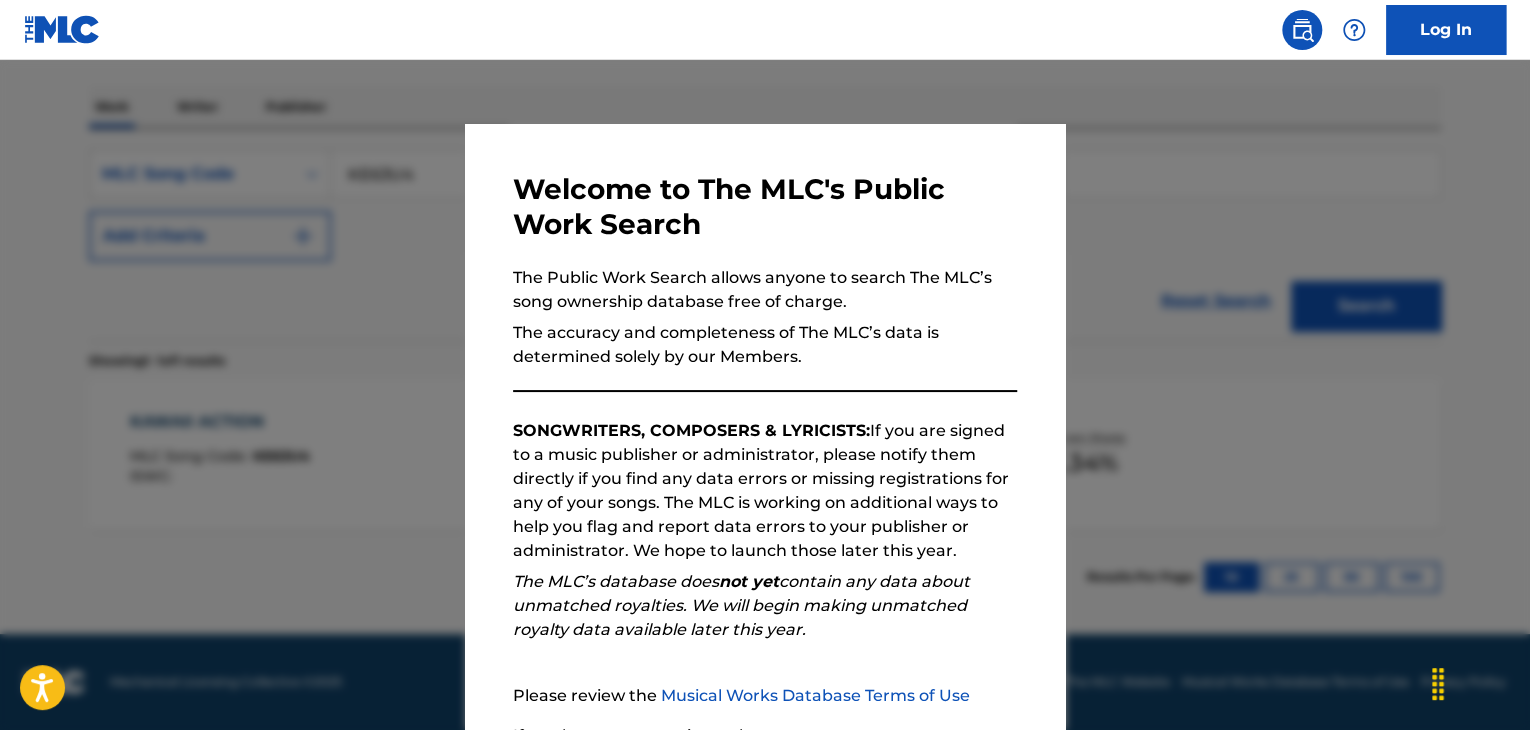 click at bounding box center (765, 425) 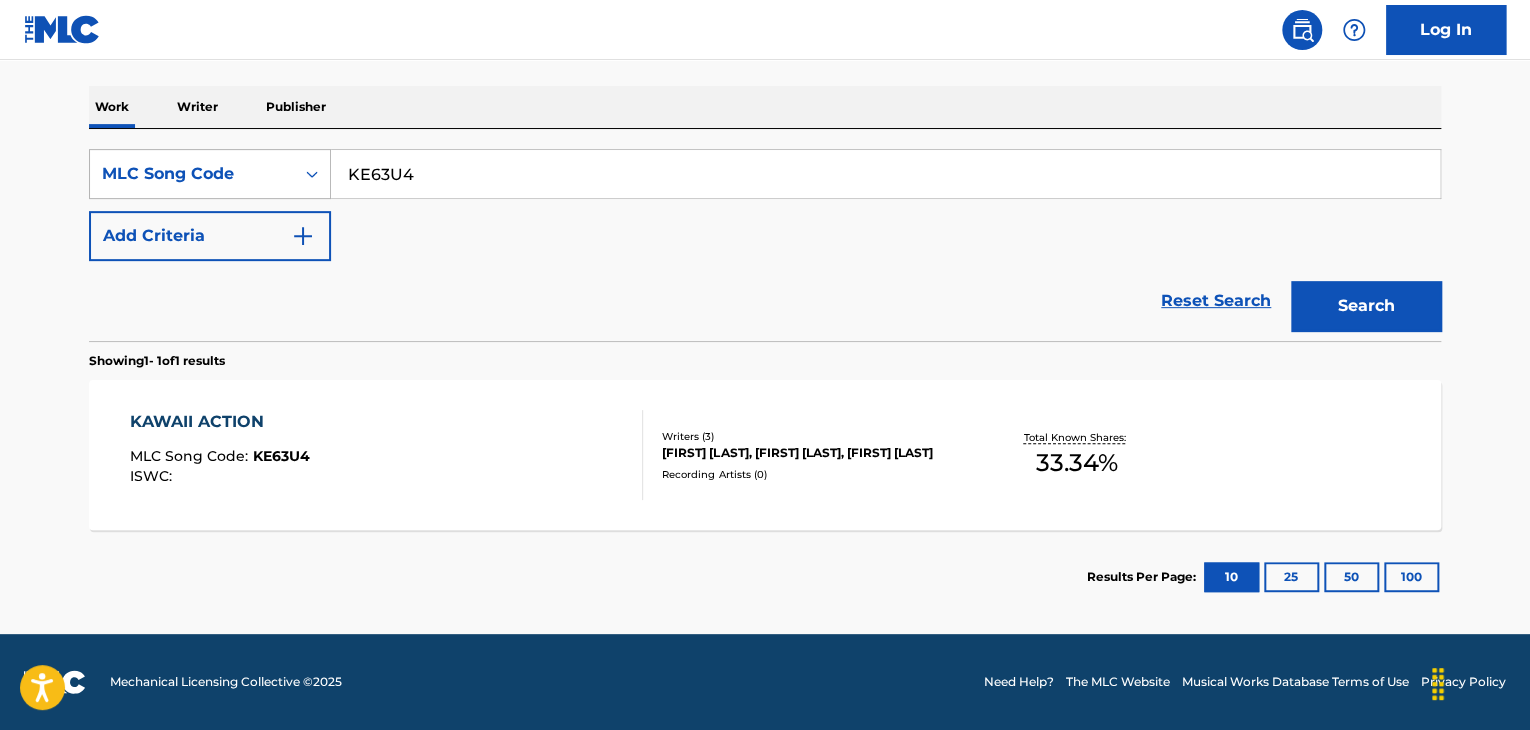 click at bounding box center [312, 174] 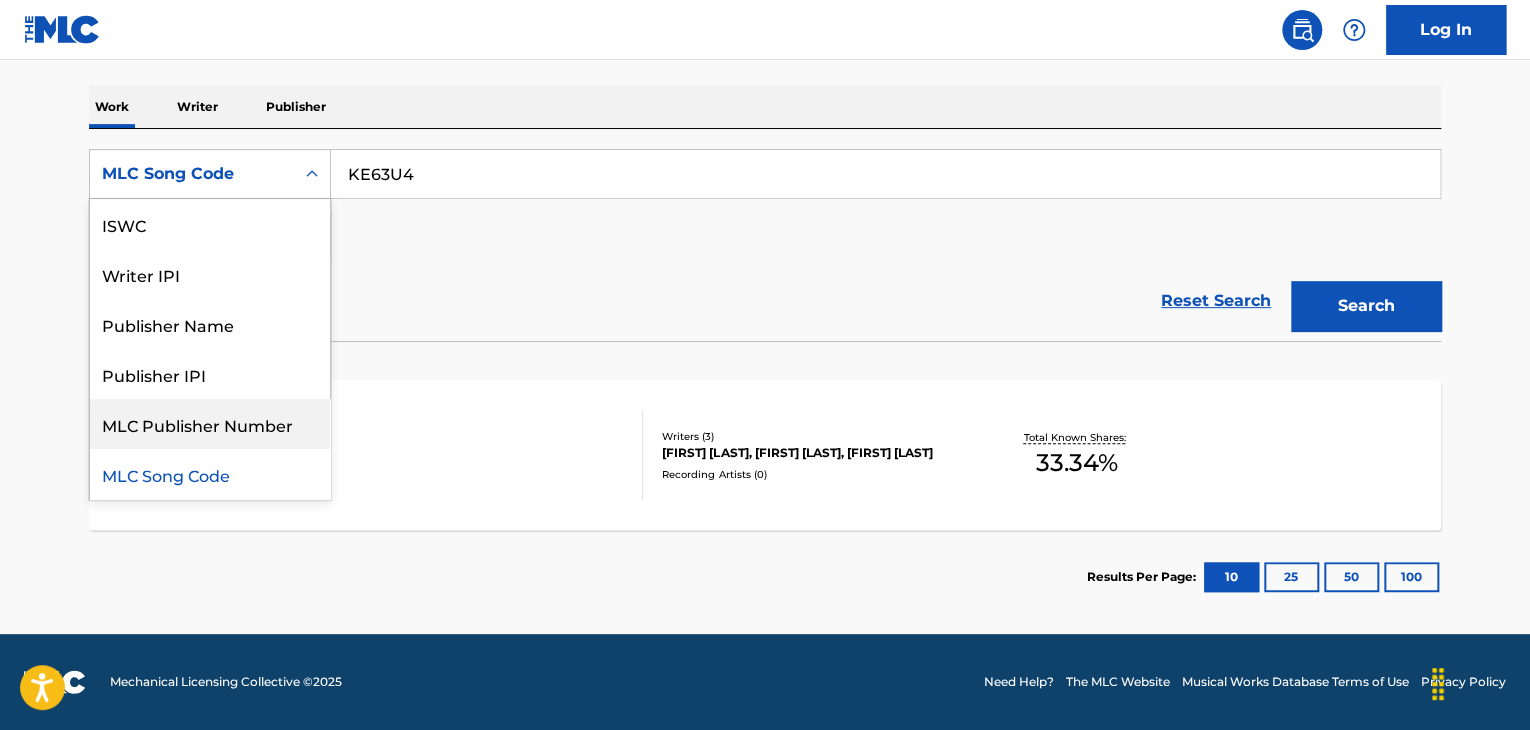 scroll, scrollTop: 0, scrollLeft: 0, axis: both 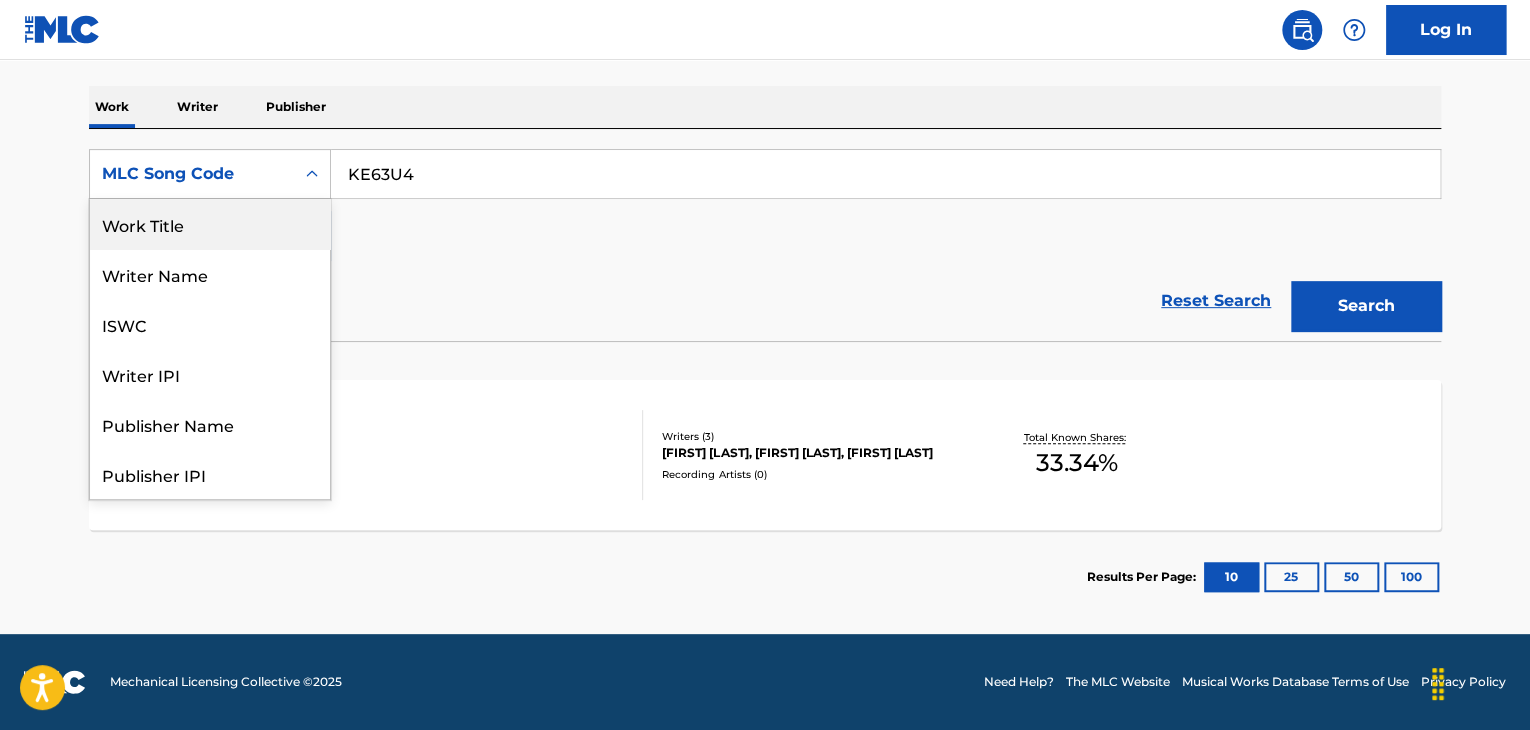 click on "Work Title" at bounding box center [210, 224] 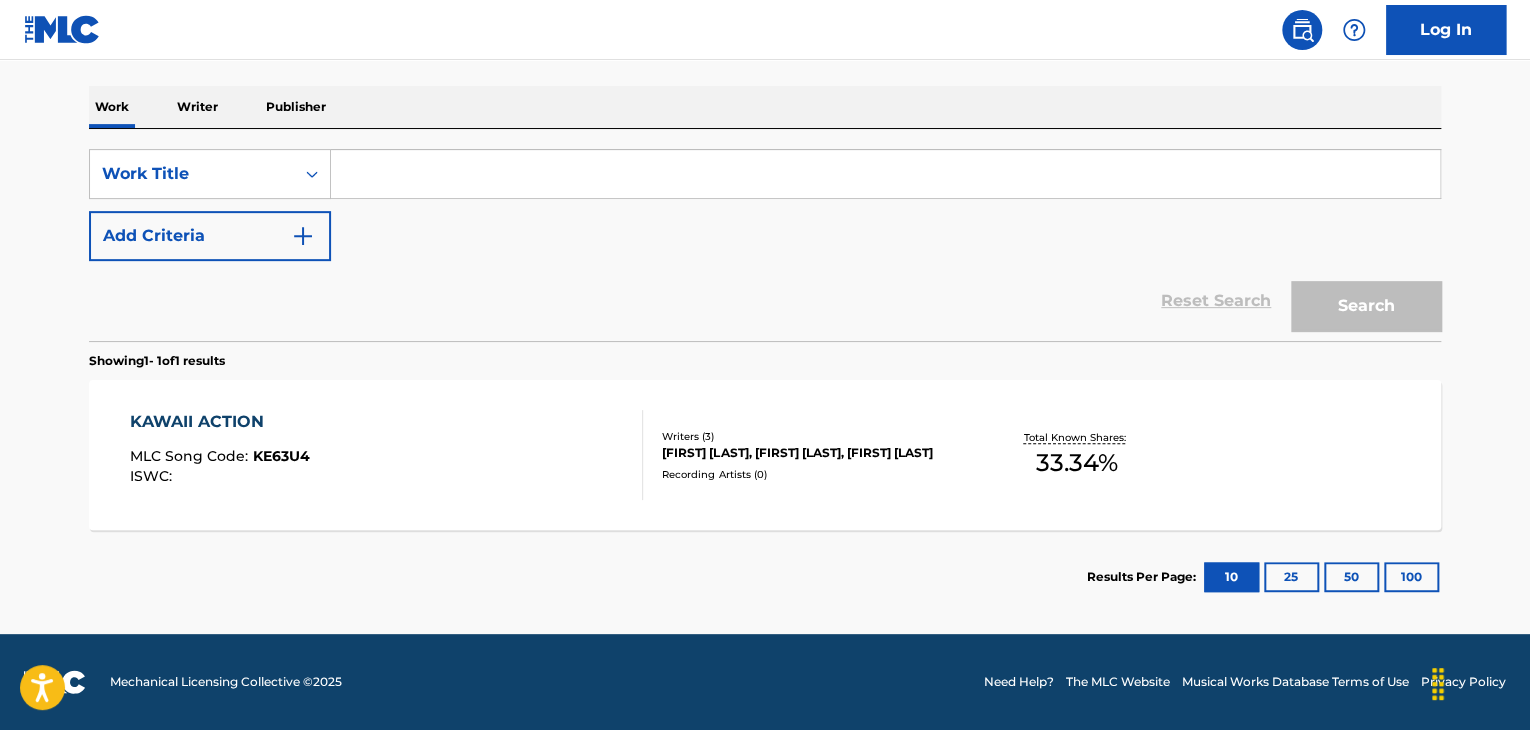 click on "Add Criteria" at bounding box center [210, 236] 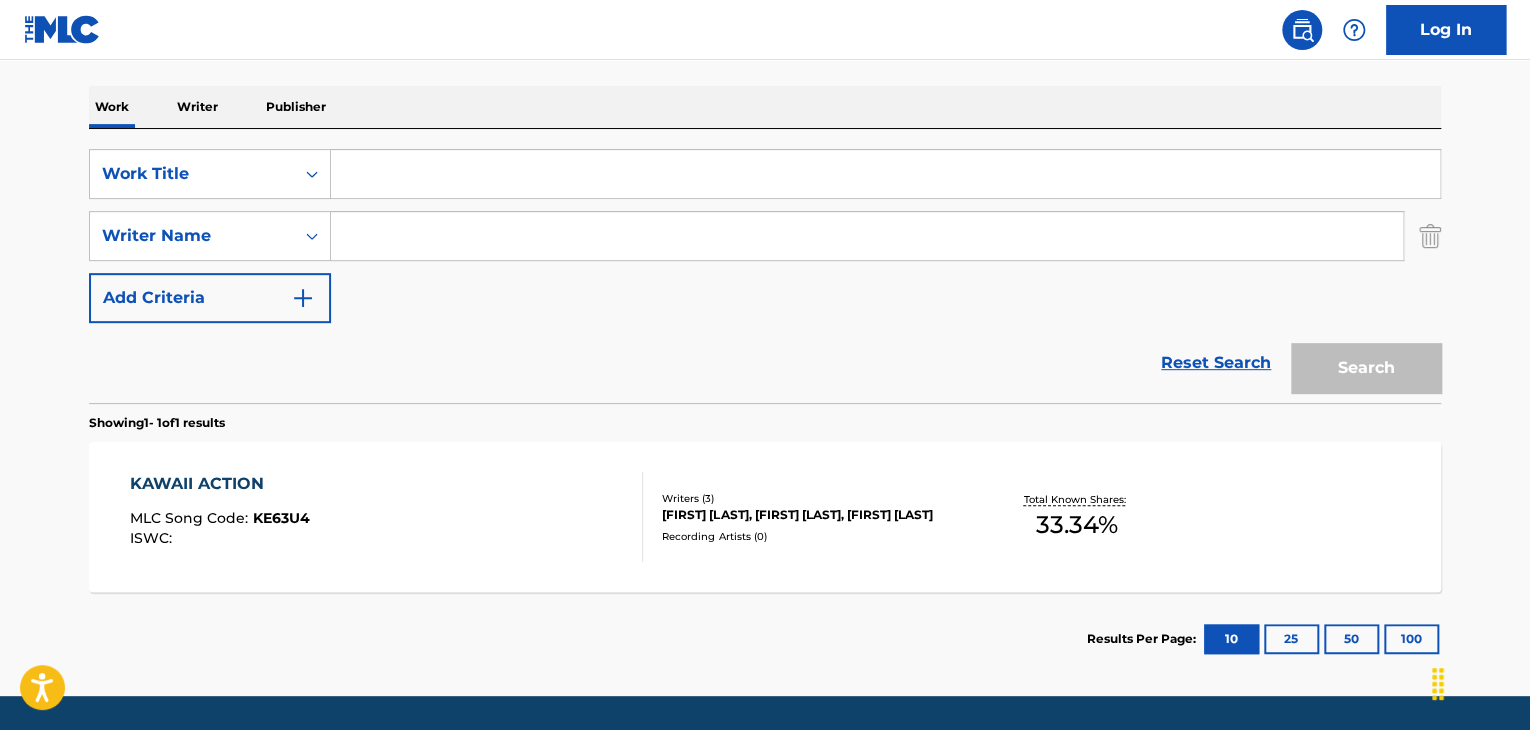click at bounding box center [867, 236] 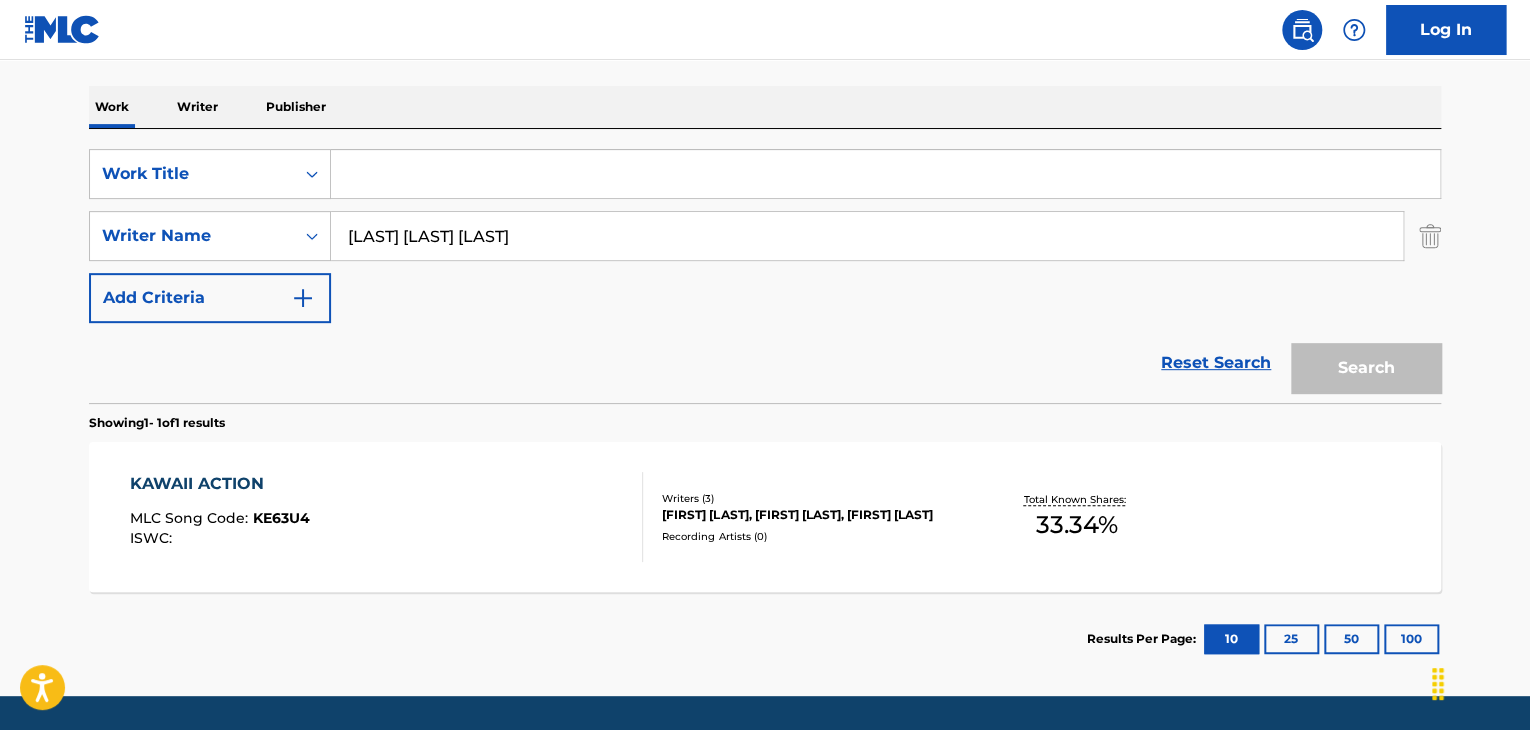 type on "[LAST] [LAST] [LAST]" 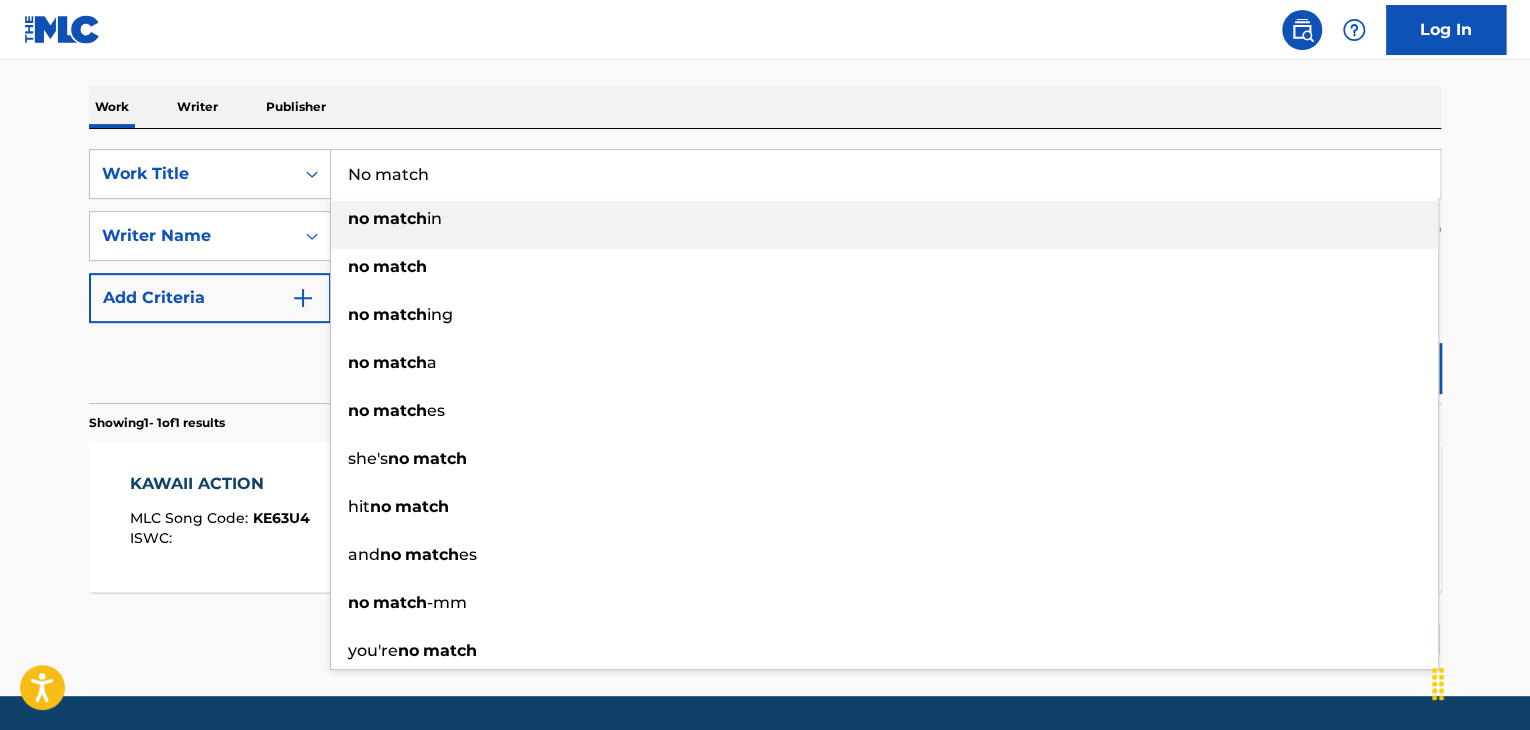 type on "No match" 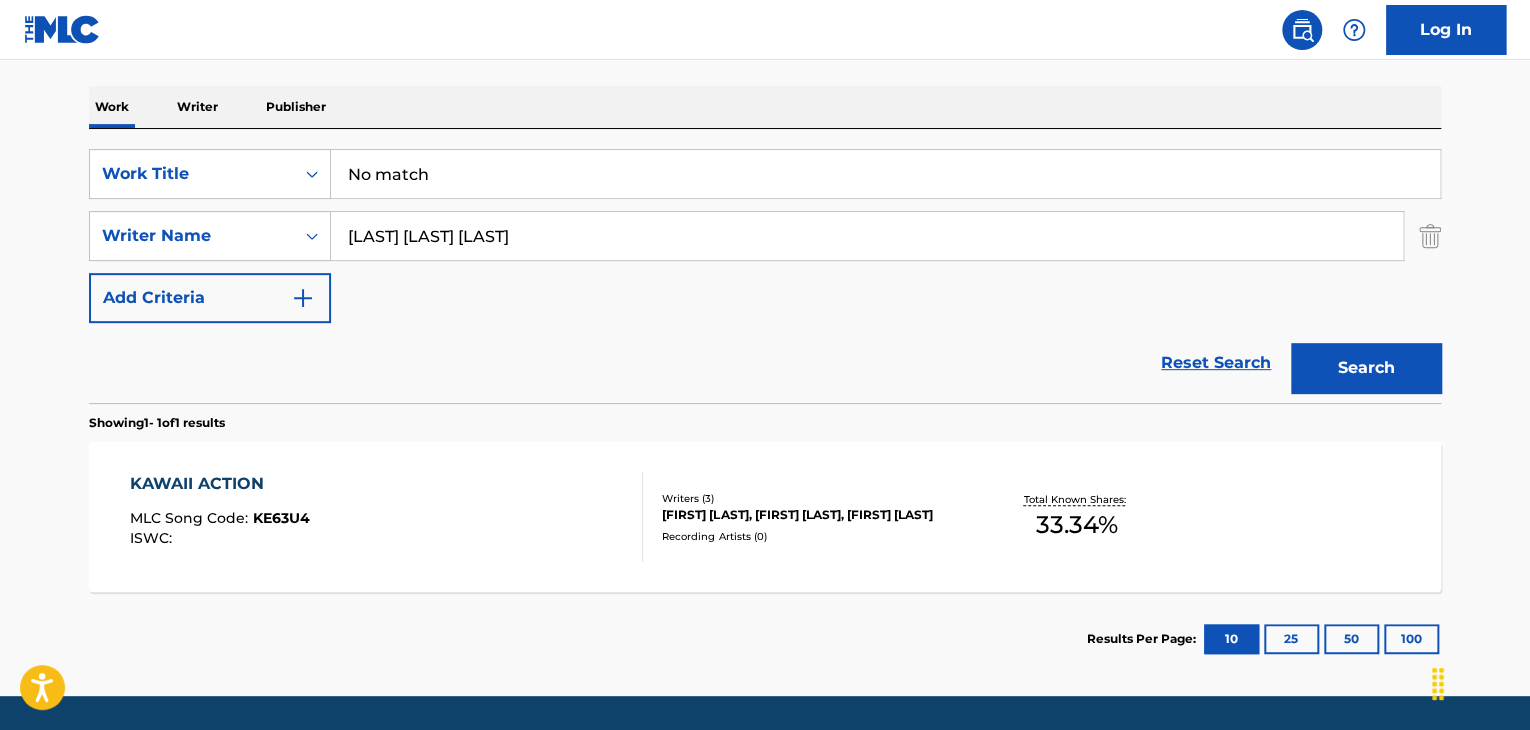 click on "Search" at bounding box center (1366, 368) 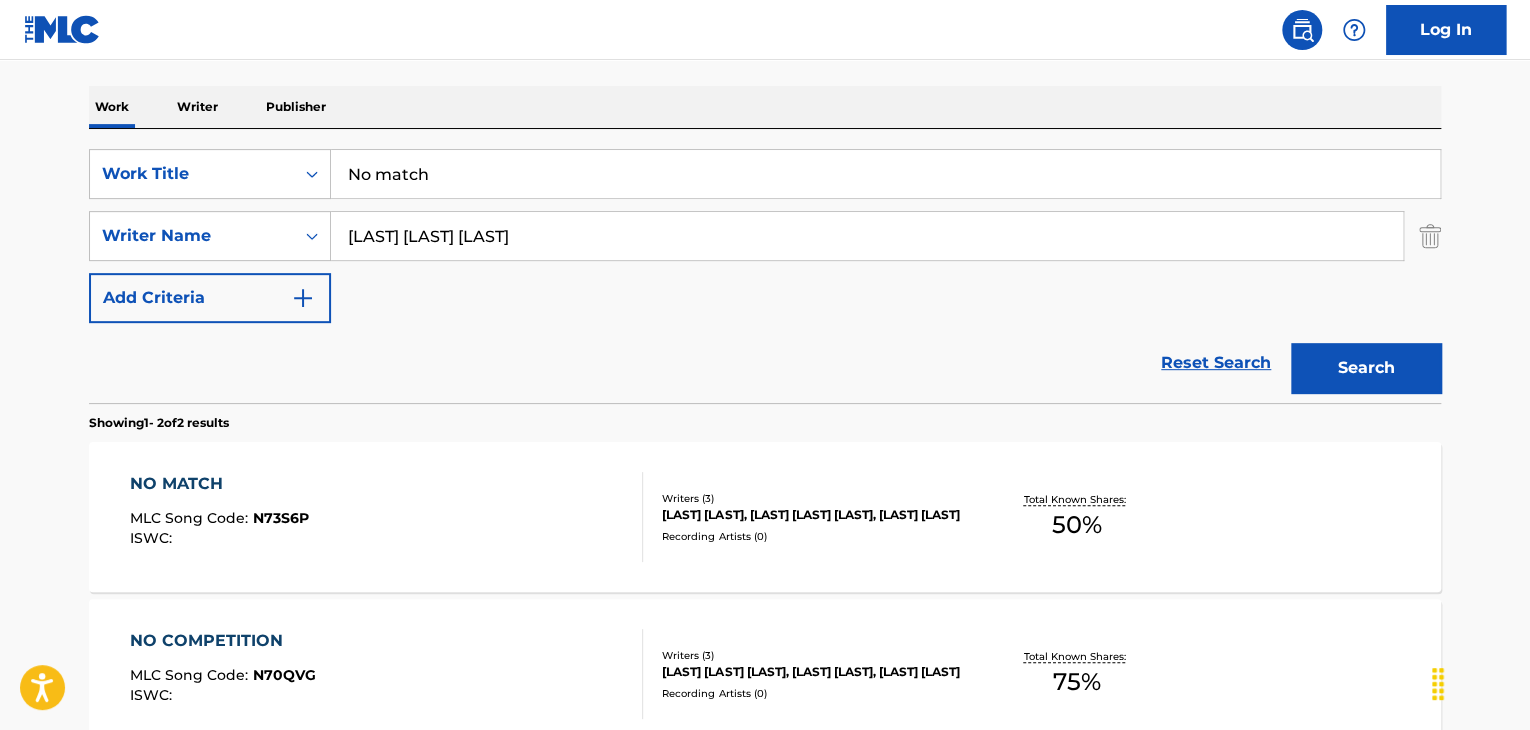 scroll, scrollTop: 396, scrollLeft: 0, axis: vertical 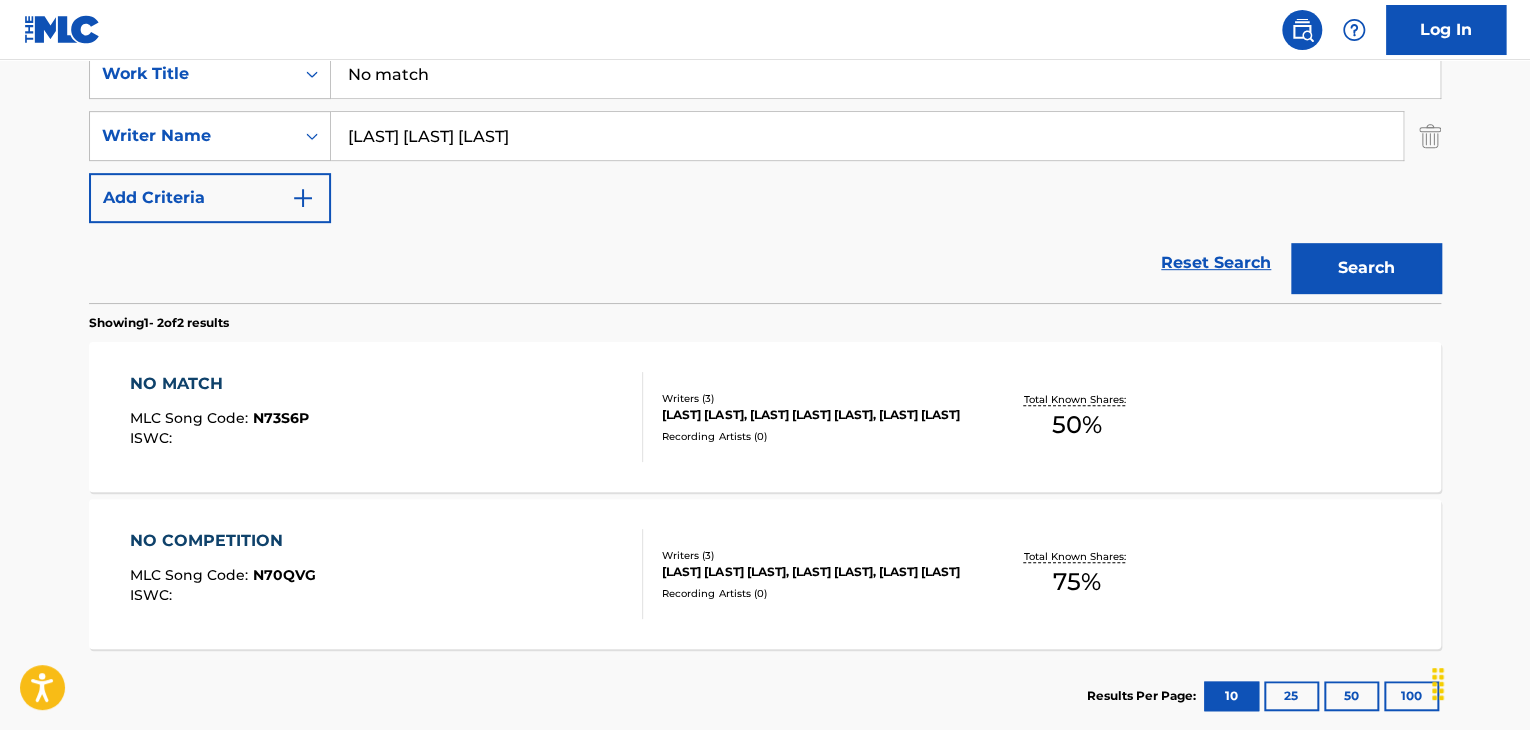 click on "NO MATCH" at bounding box center [219, 384] 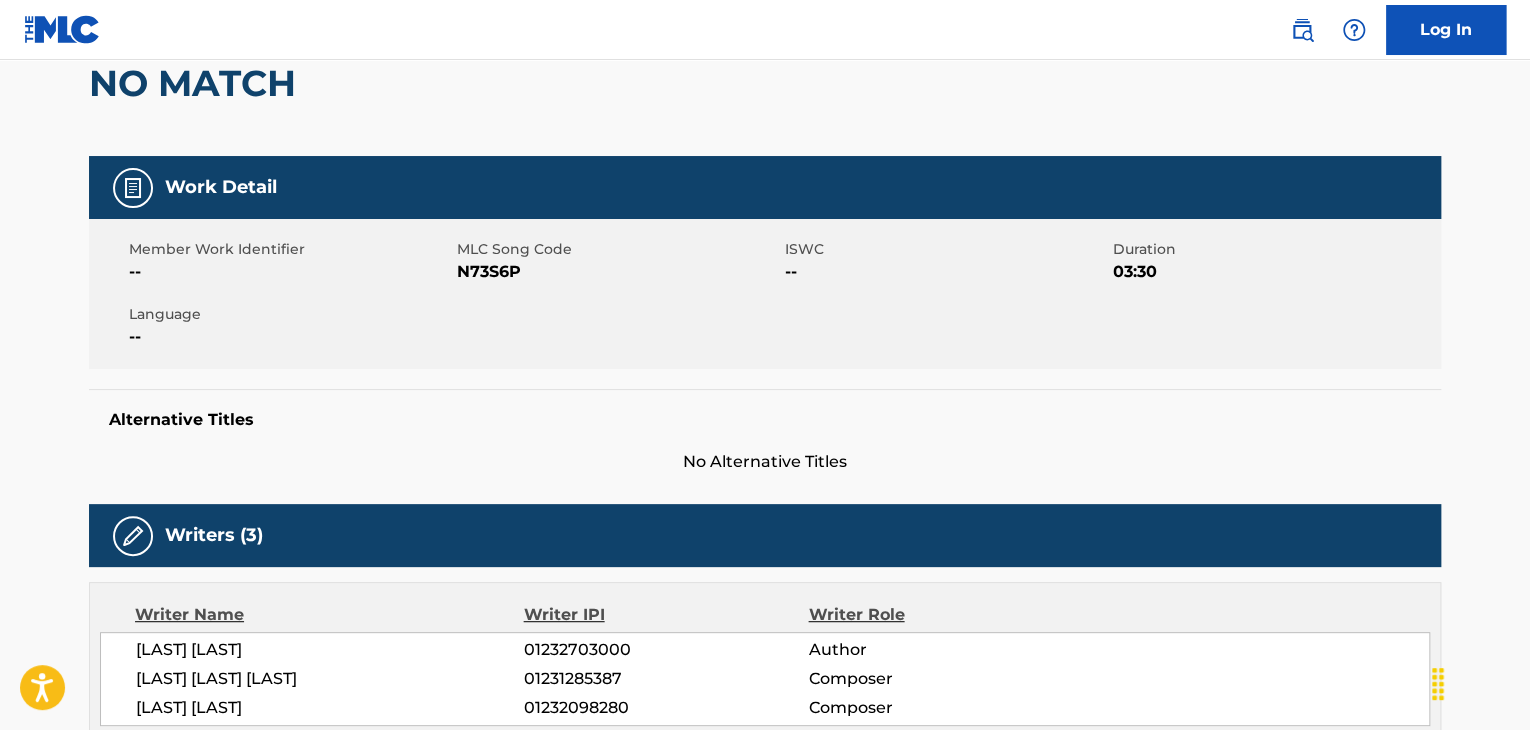 scroll, scrollTop: 100, scrollLeft: 0, axis: vertical 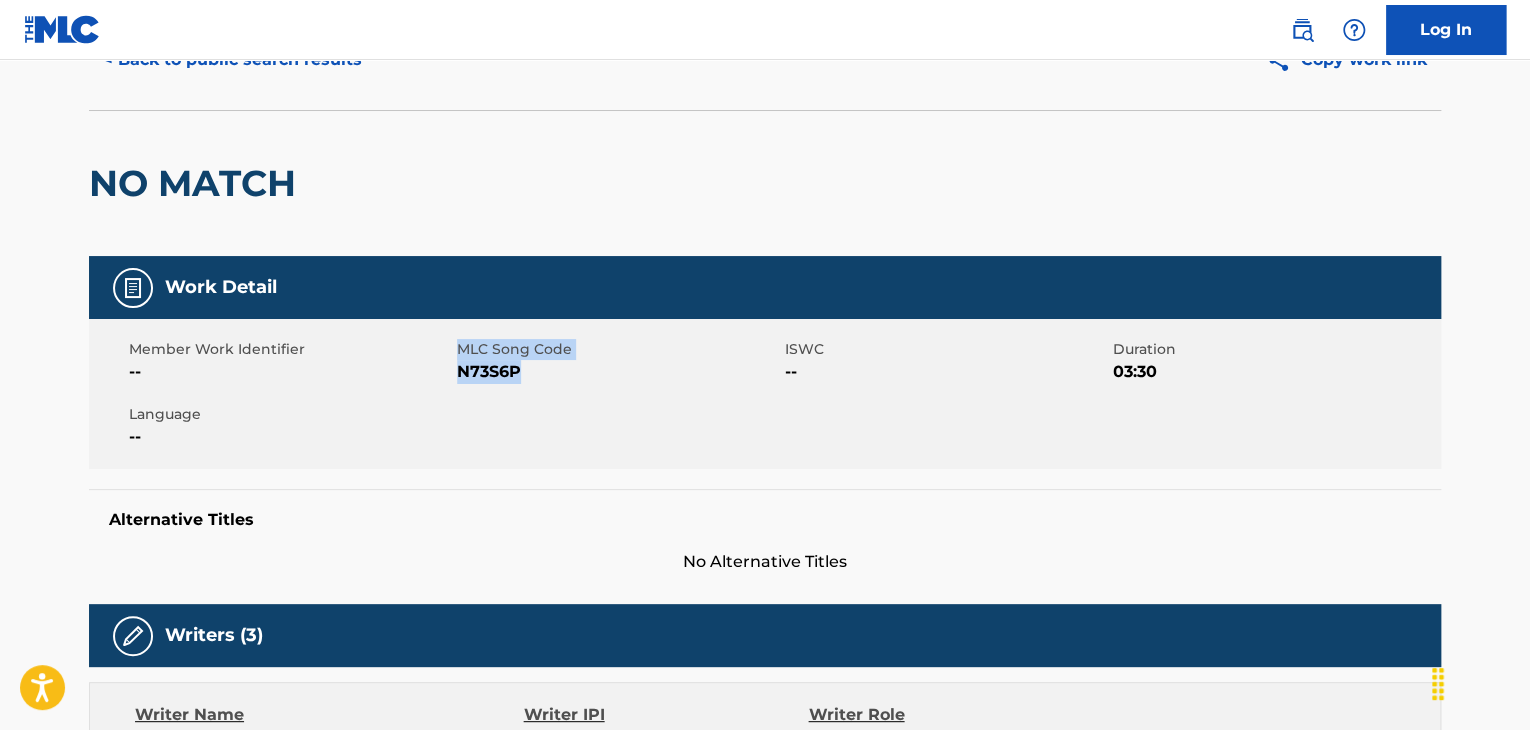 drag, startPoint x: 456, startPoint y: 370, endPoint x: 520, endPoint y: 369, distance: 64.00781 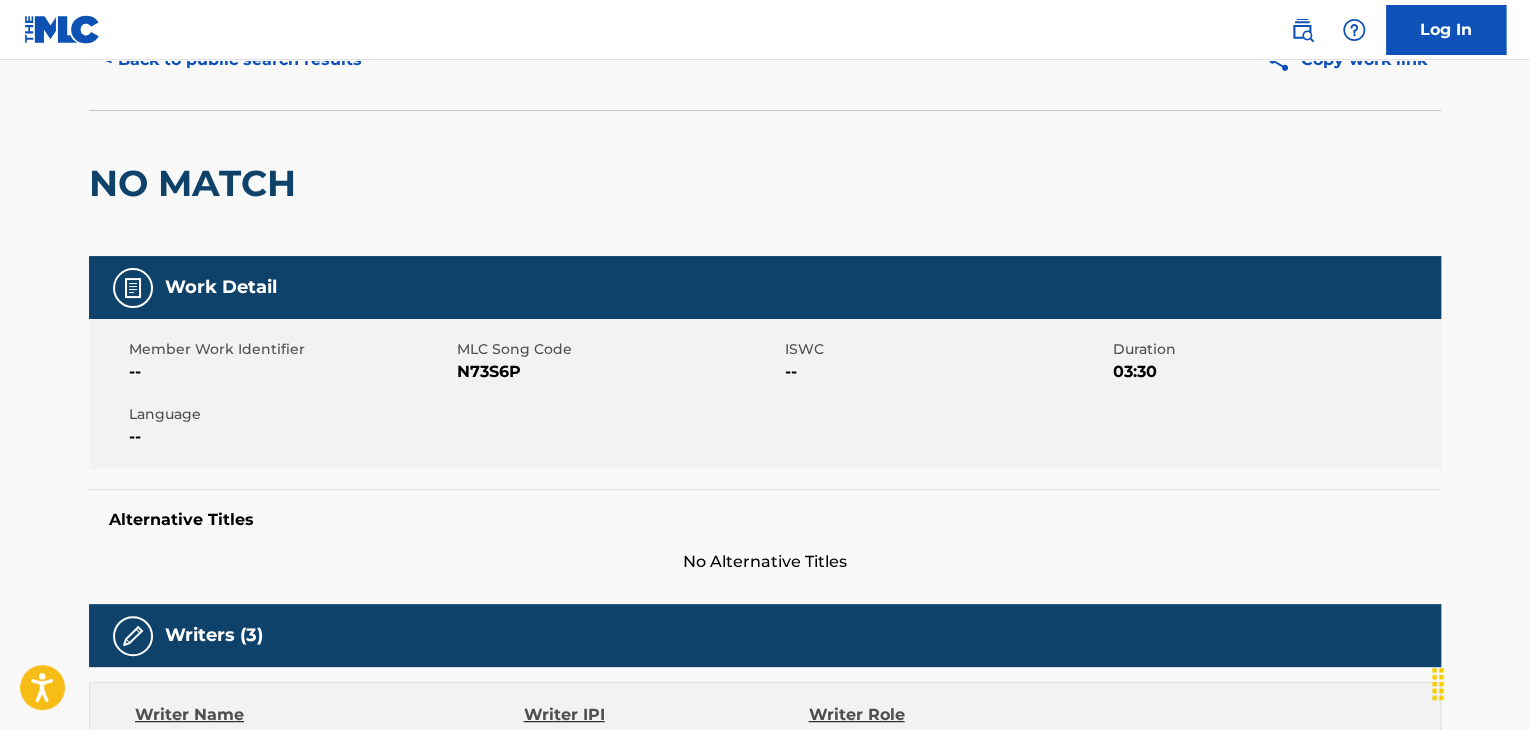 click on "N73S6P" at bounding box center (618, 372) 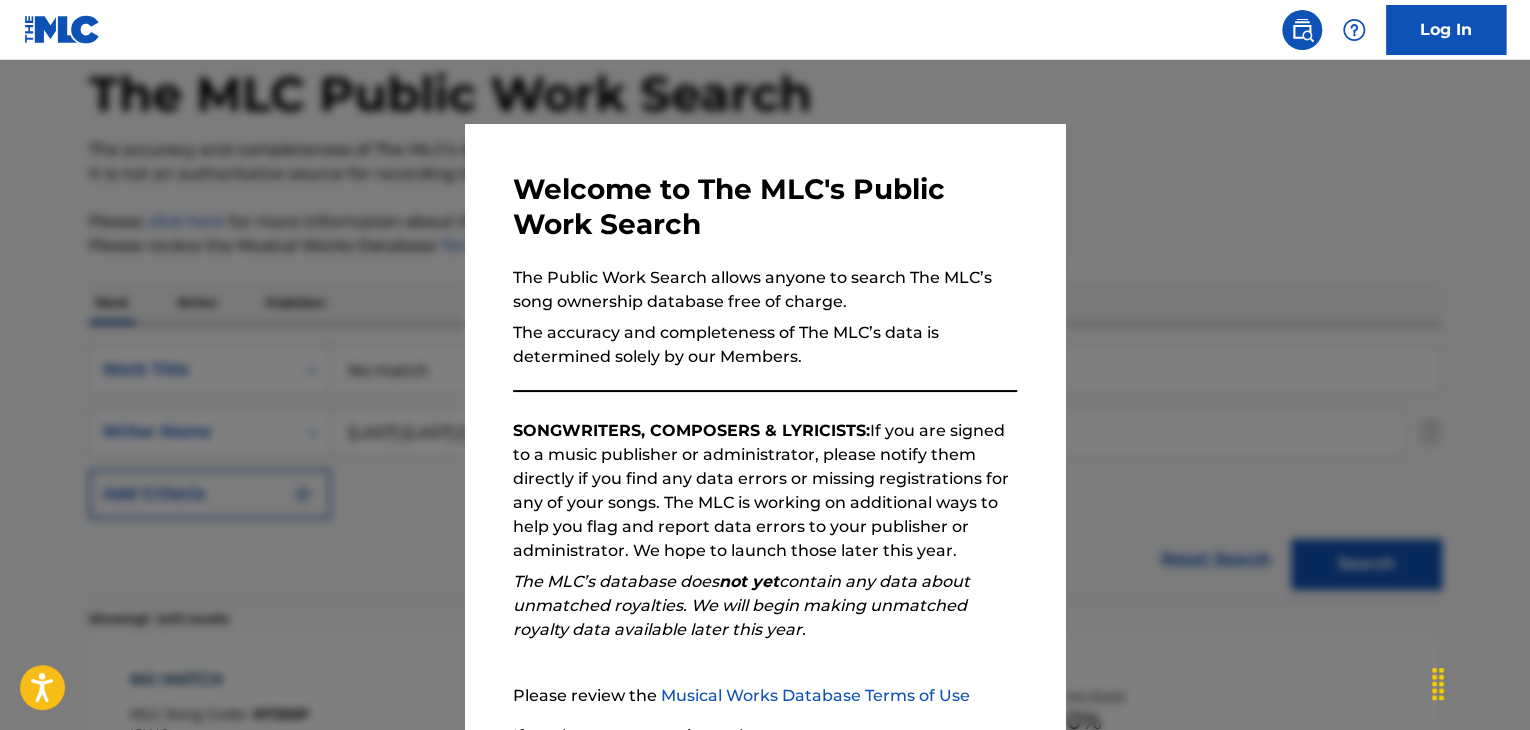 scroll, scrollTop: 396, scrollLeft: 0, axis: vertical 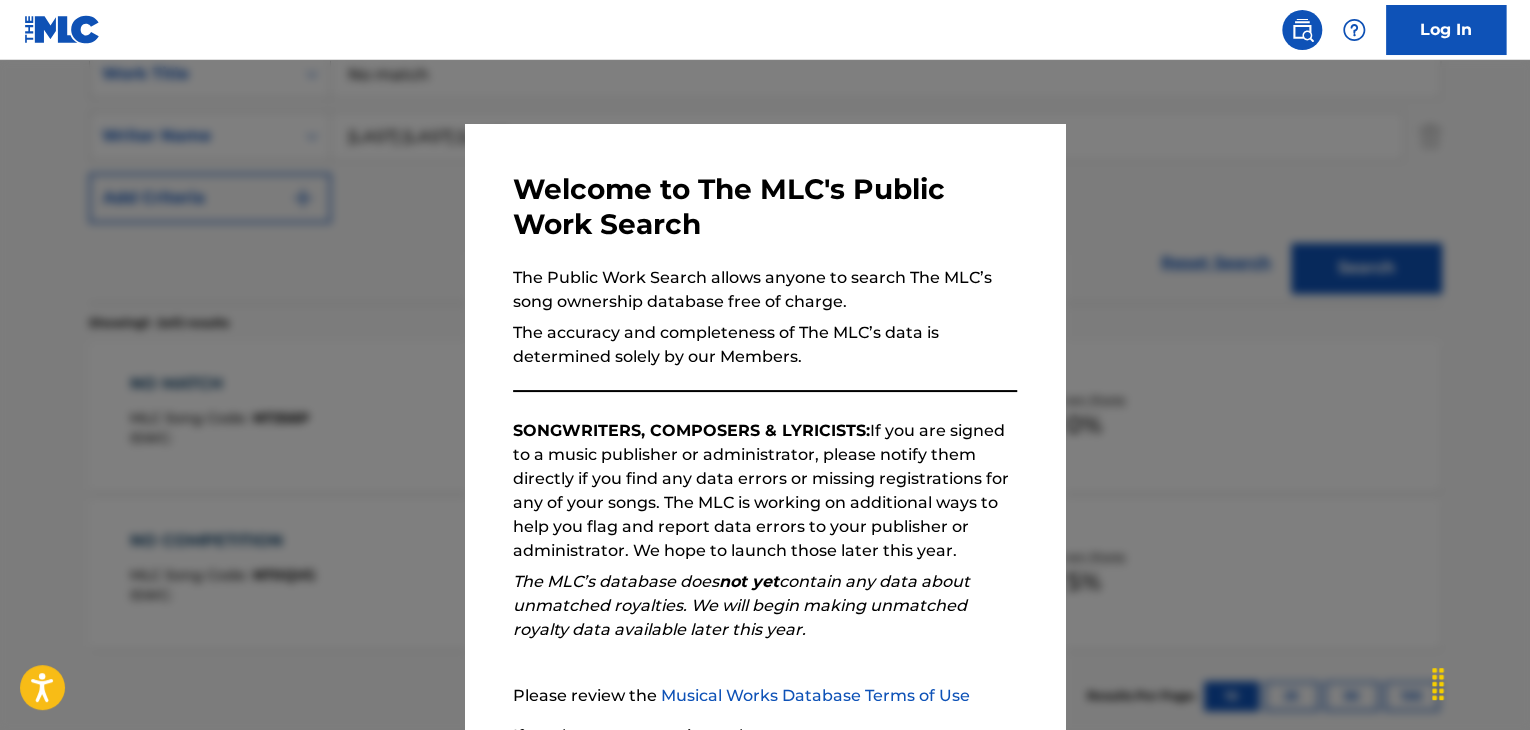 click at bounding box center (765, 425) 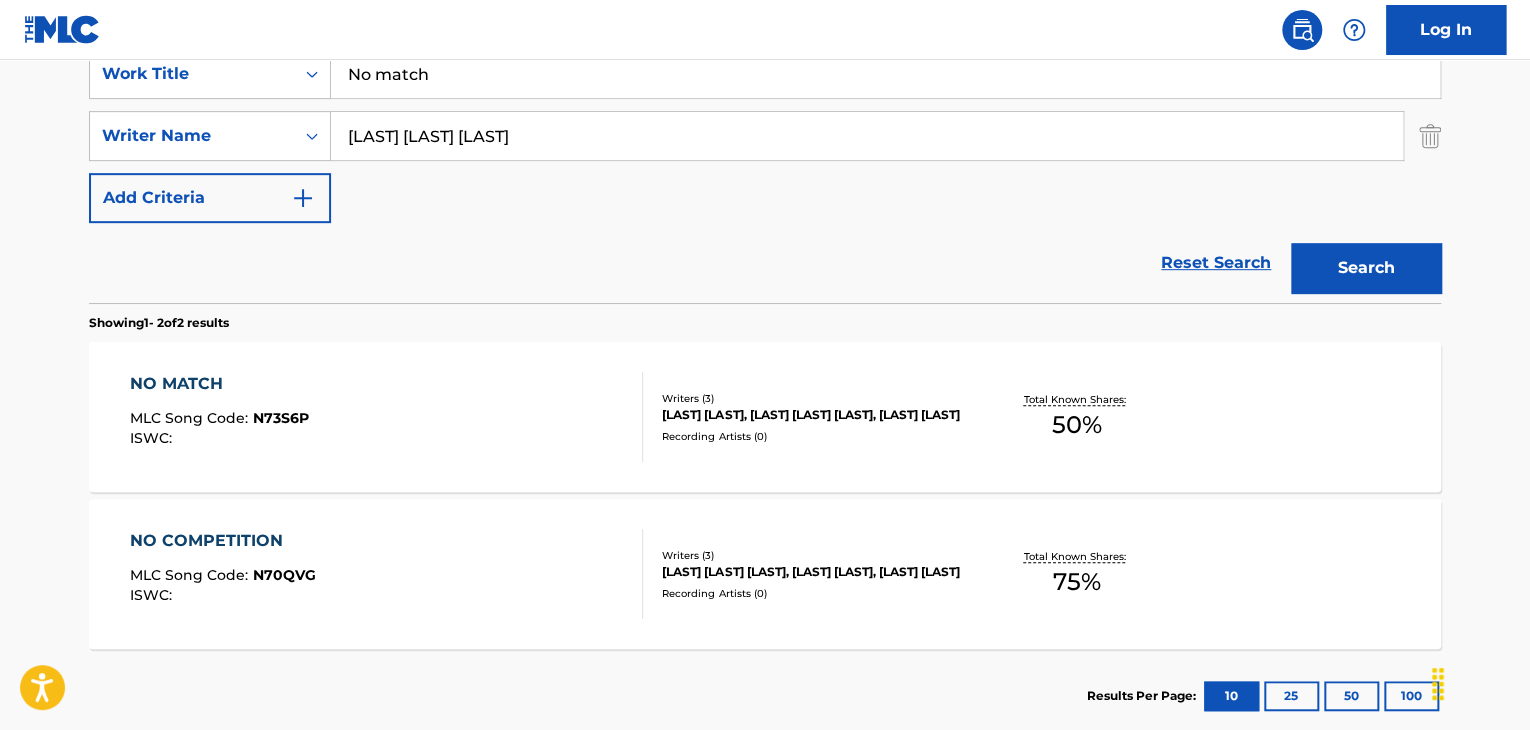 drag, startPoint x: 632, startPoint y: 140, endPoint x: 0, endPoint y: 93, distance: 633.74524 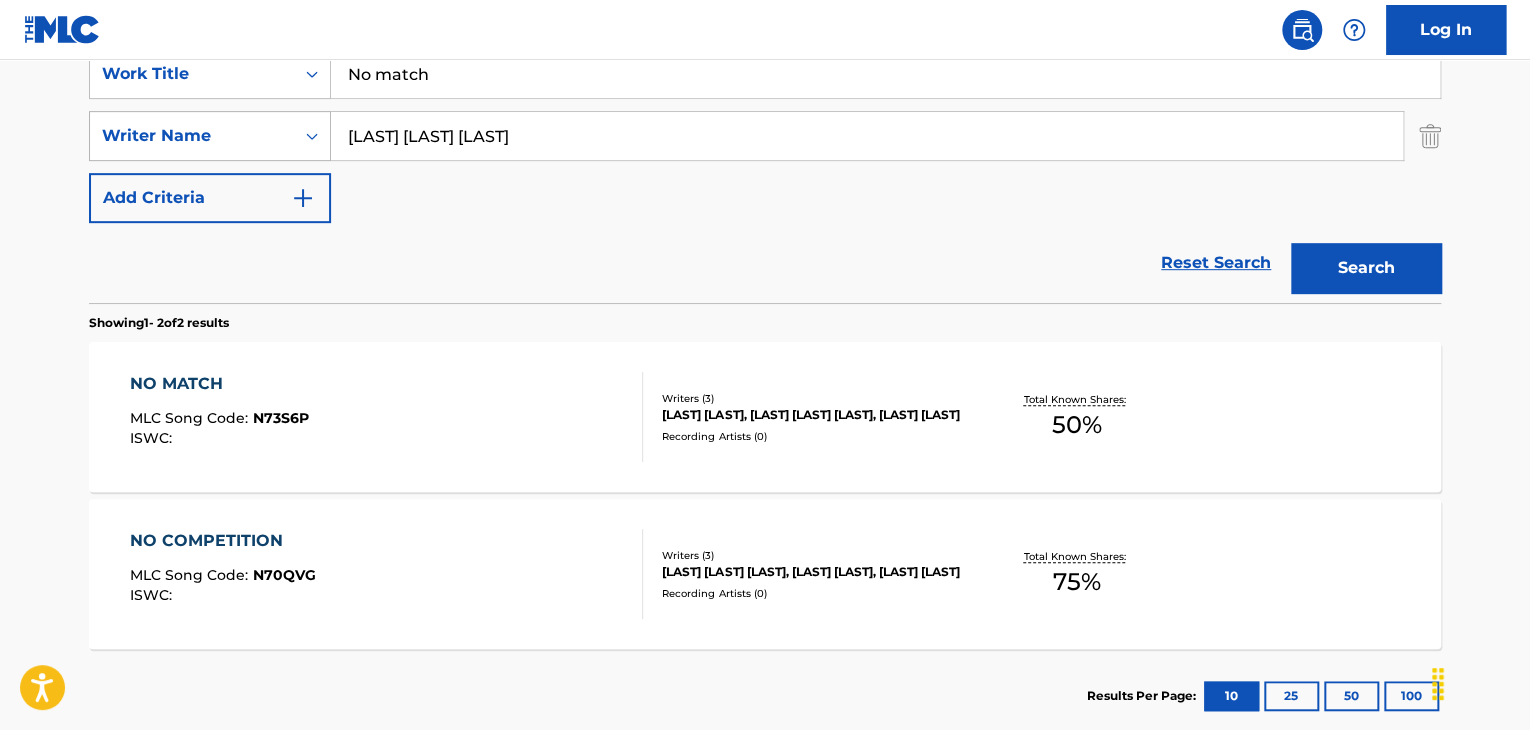paste on "[LAST] [LAST]" 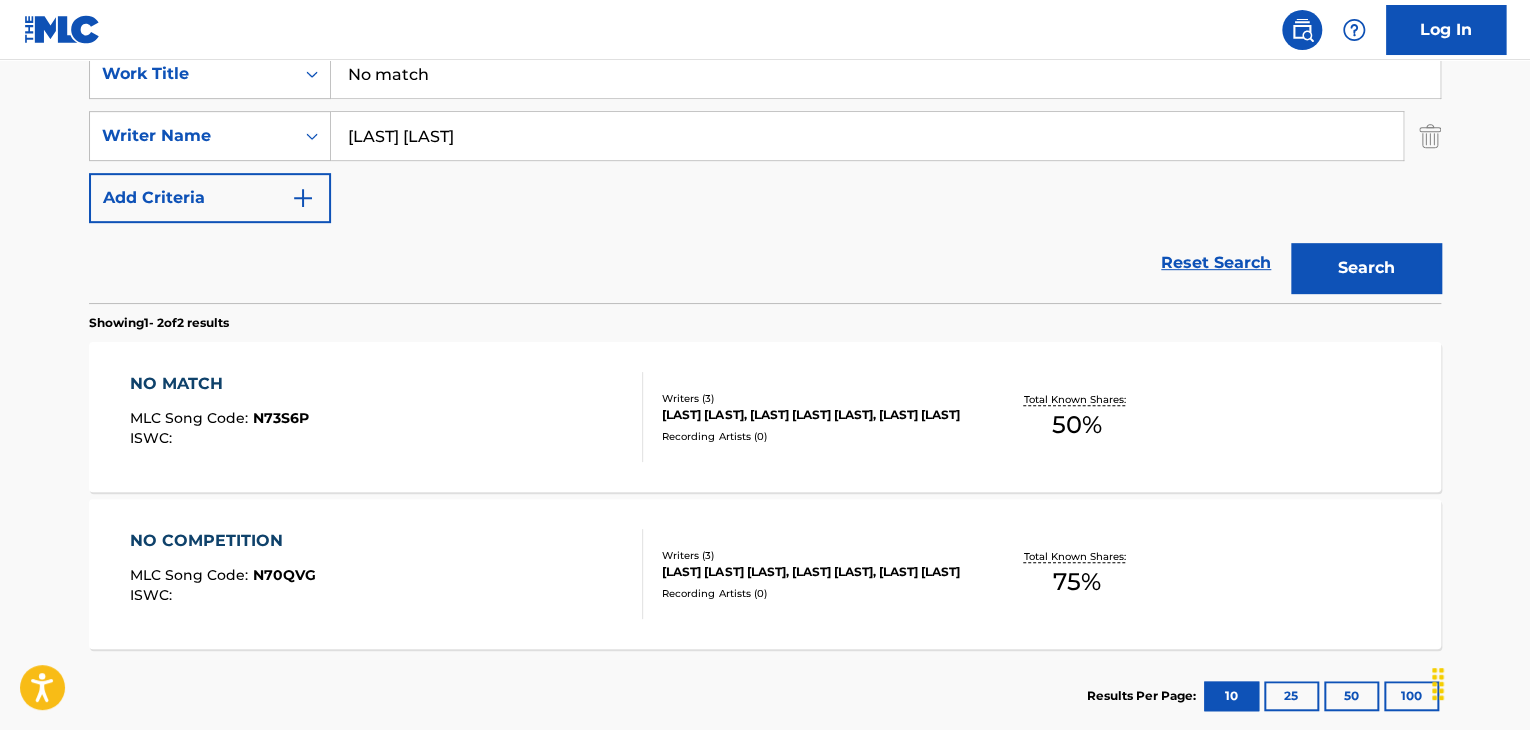 click on "Search" at bounding box center (1366, 268) 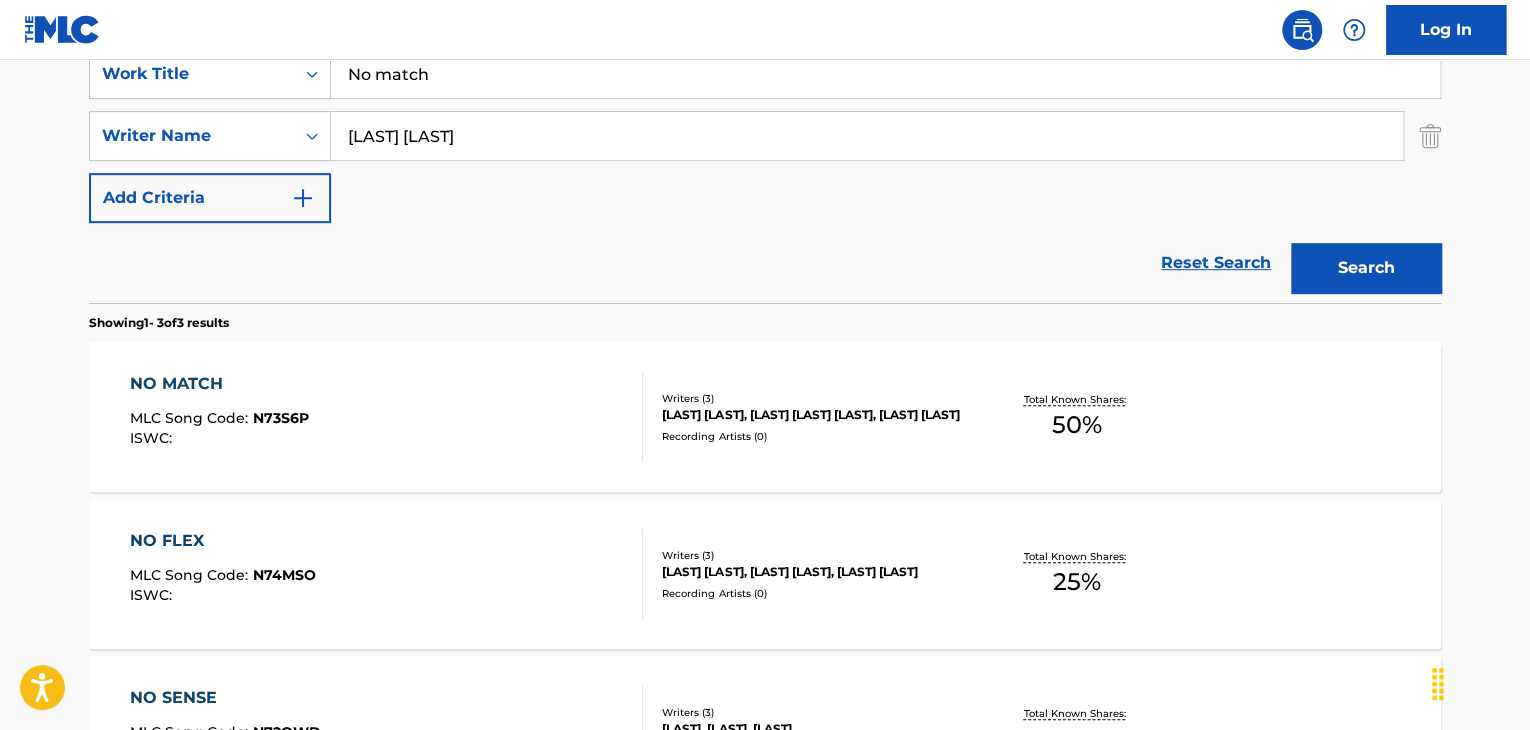 scroll, scrollTop: 296, scrollLeft: 0, axis: vertical 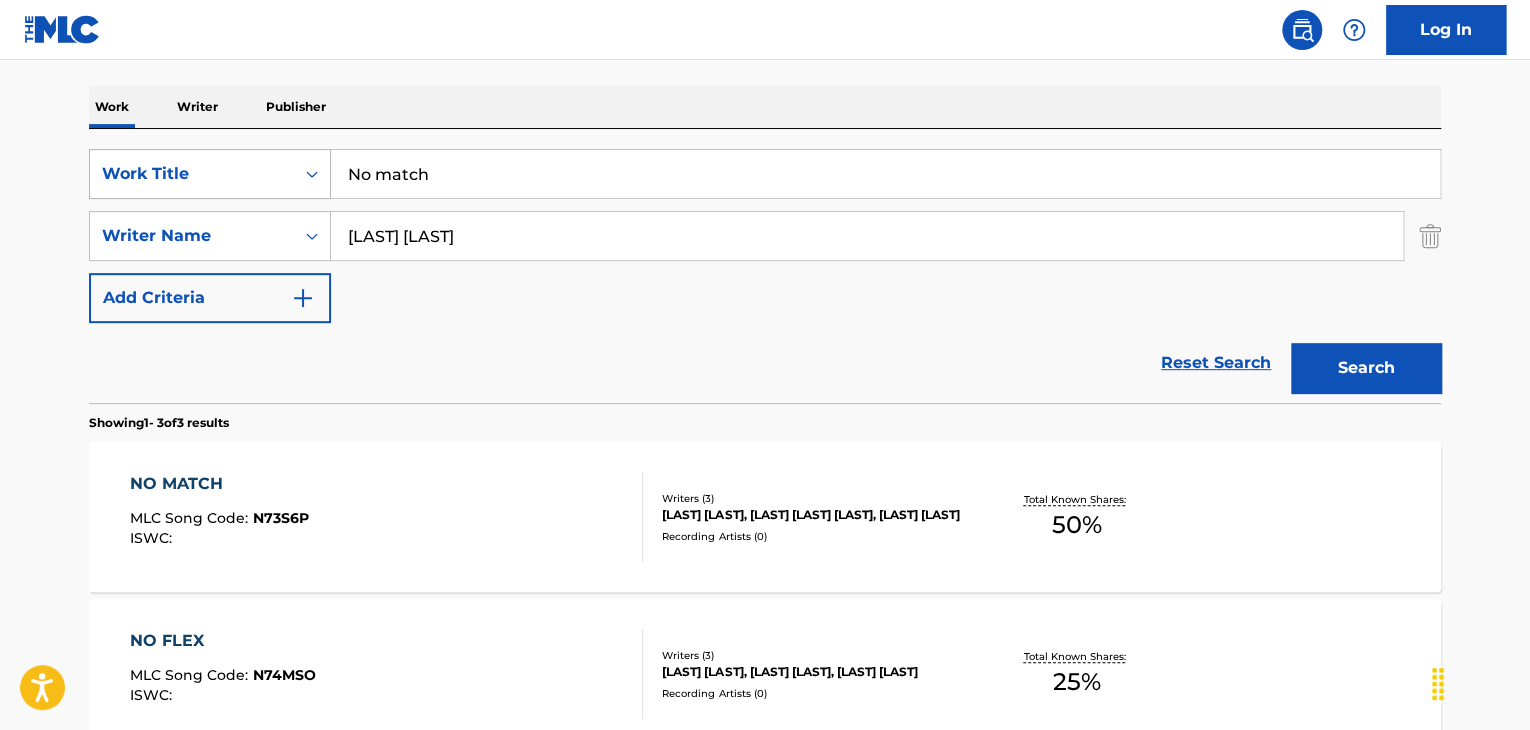 drag, startPoint x: 556, startPoint y: 249, endPoint x: 100, endPoint y: 180, distance: 461.19086 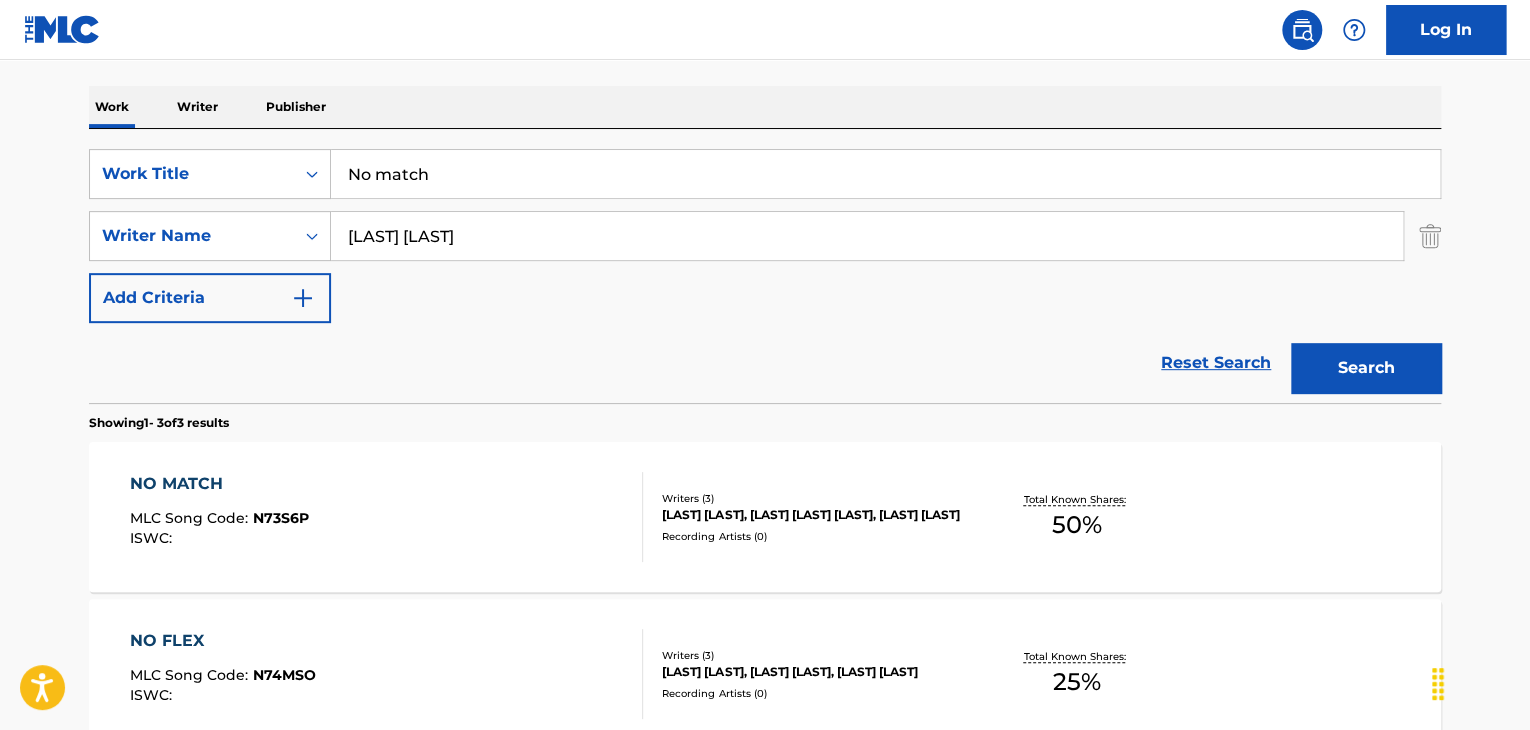 click on "Search" at bounding box center (1366, 368) 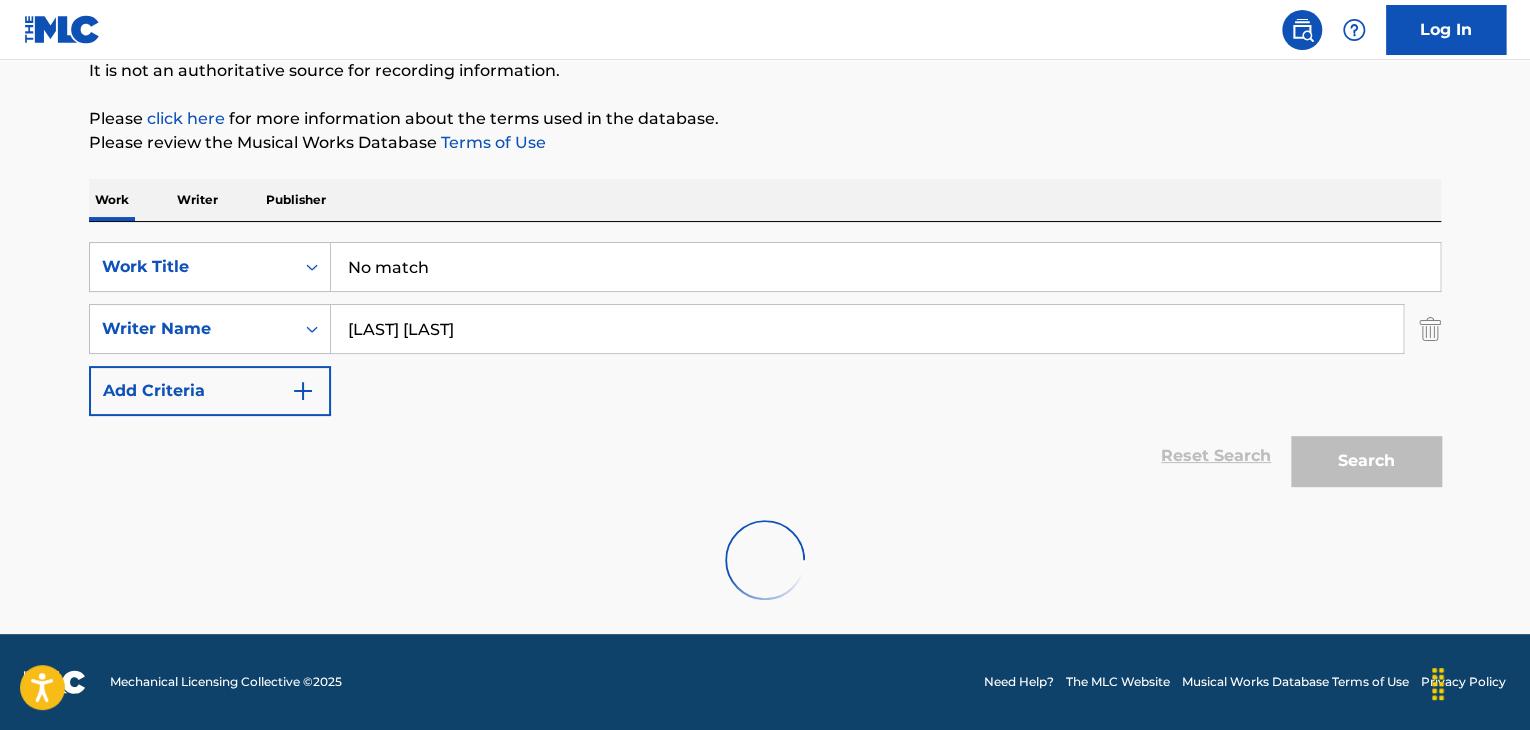 scroll, scrollTop: 296, scrollLeft: 0, axis: vertical 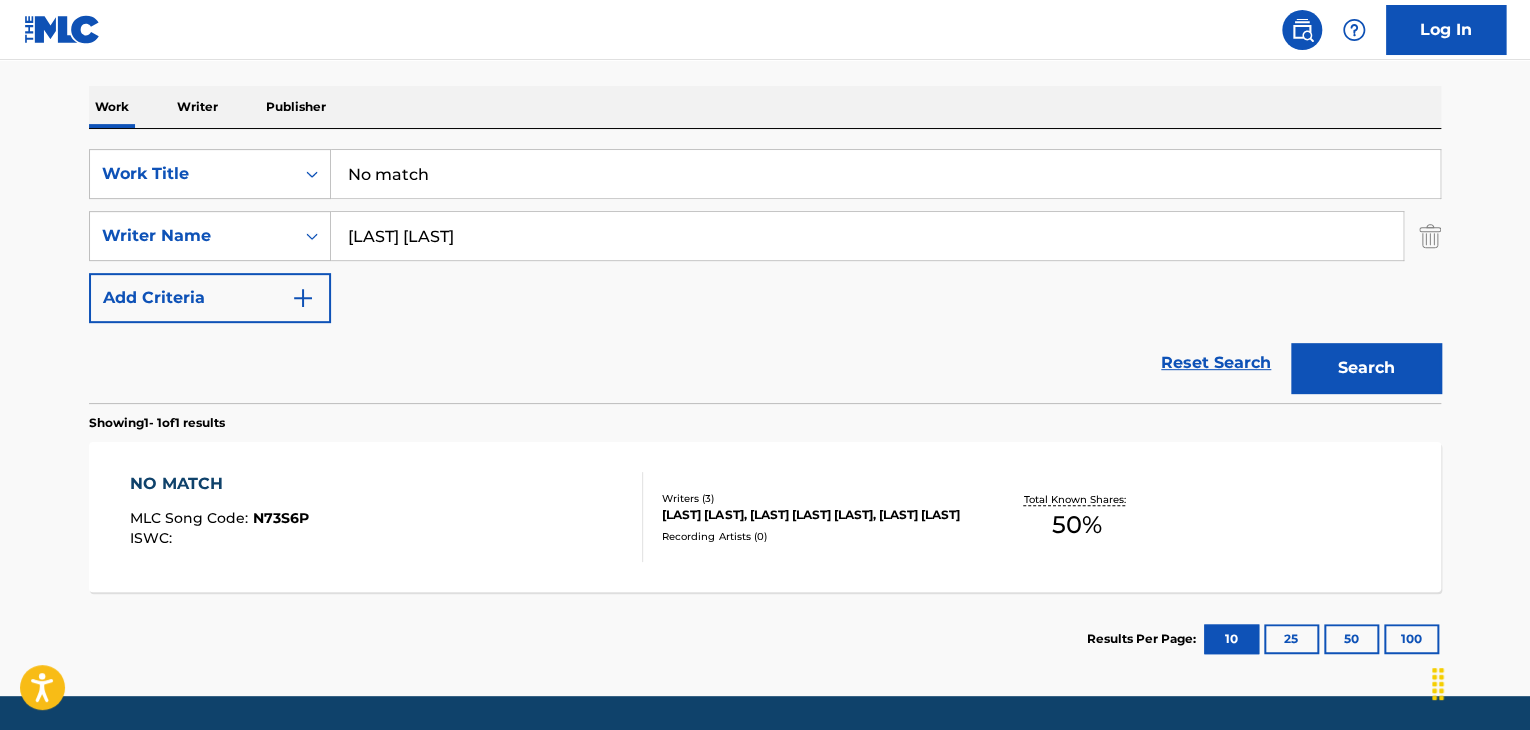 click on "[LAST] [LAST]" at bounding box center [867, 236] 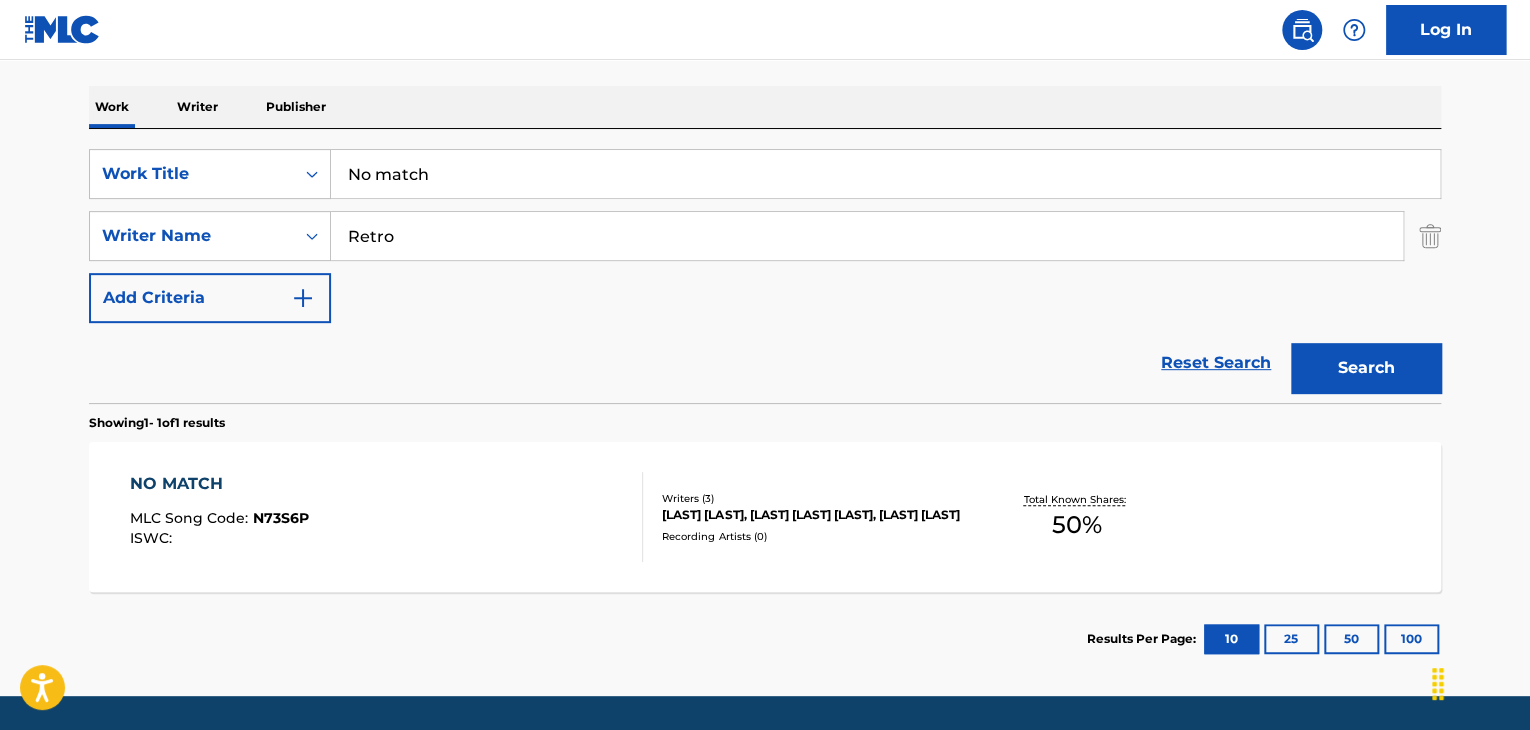 type on "Retro" 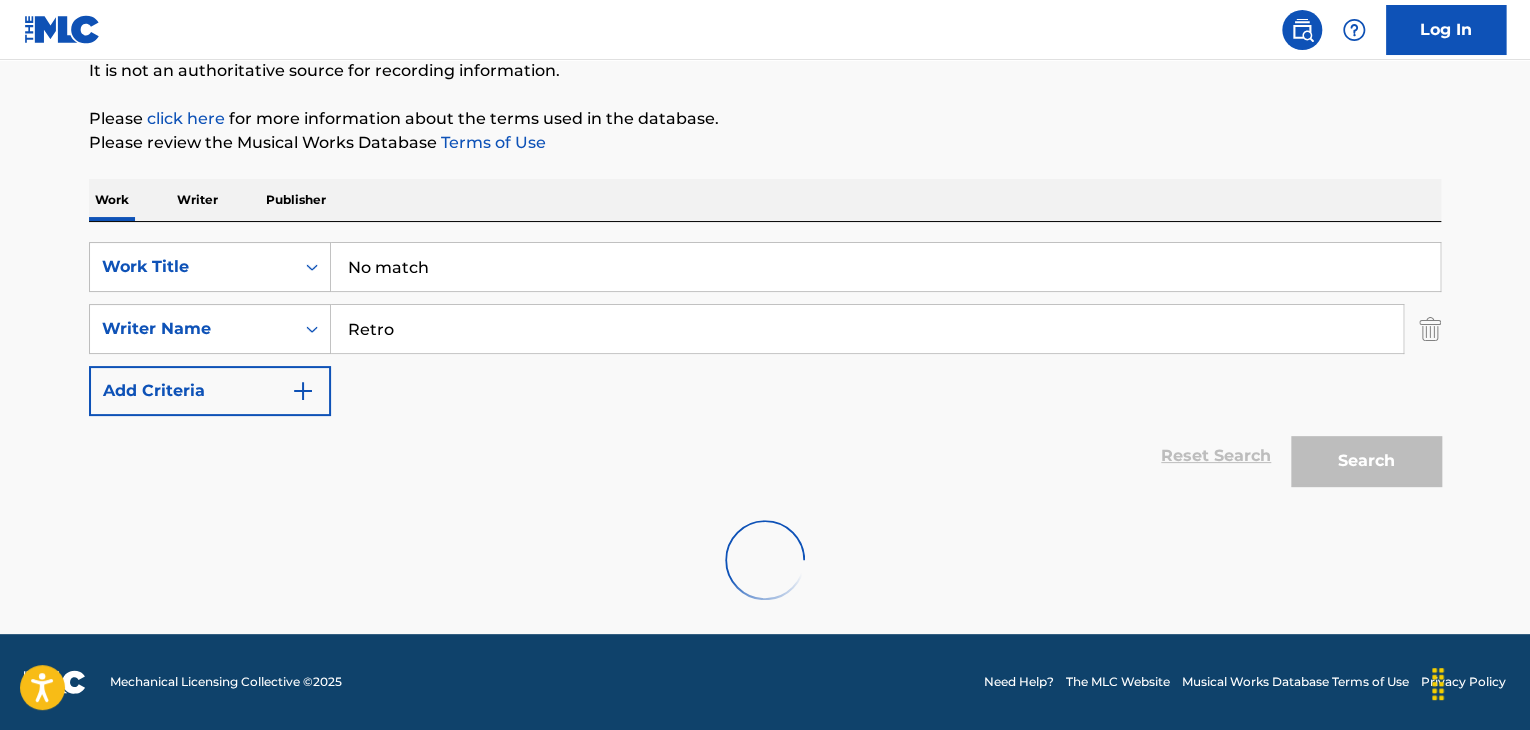 scroll, scrollTop: 296, scrollLeft: 0, axis: vertical 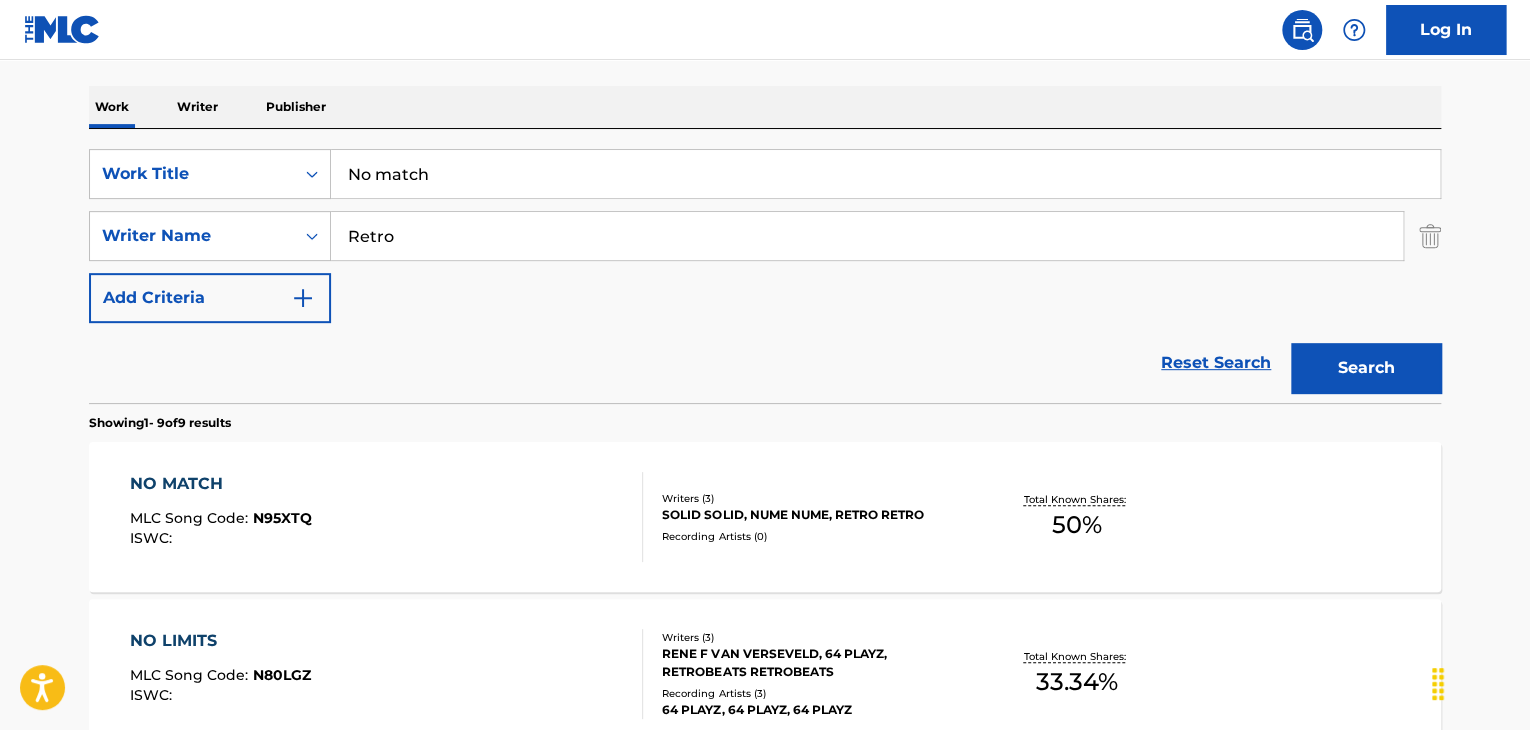 click on "N95XTQ" at bounding box center [282, 518] 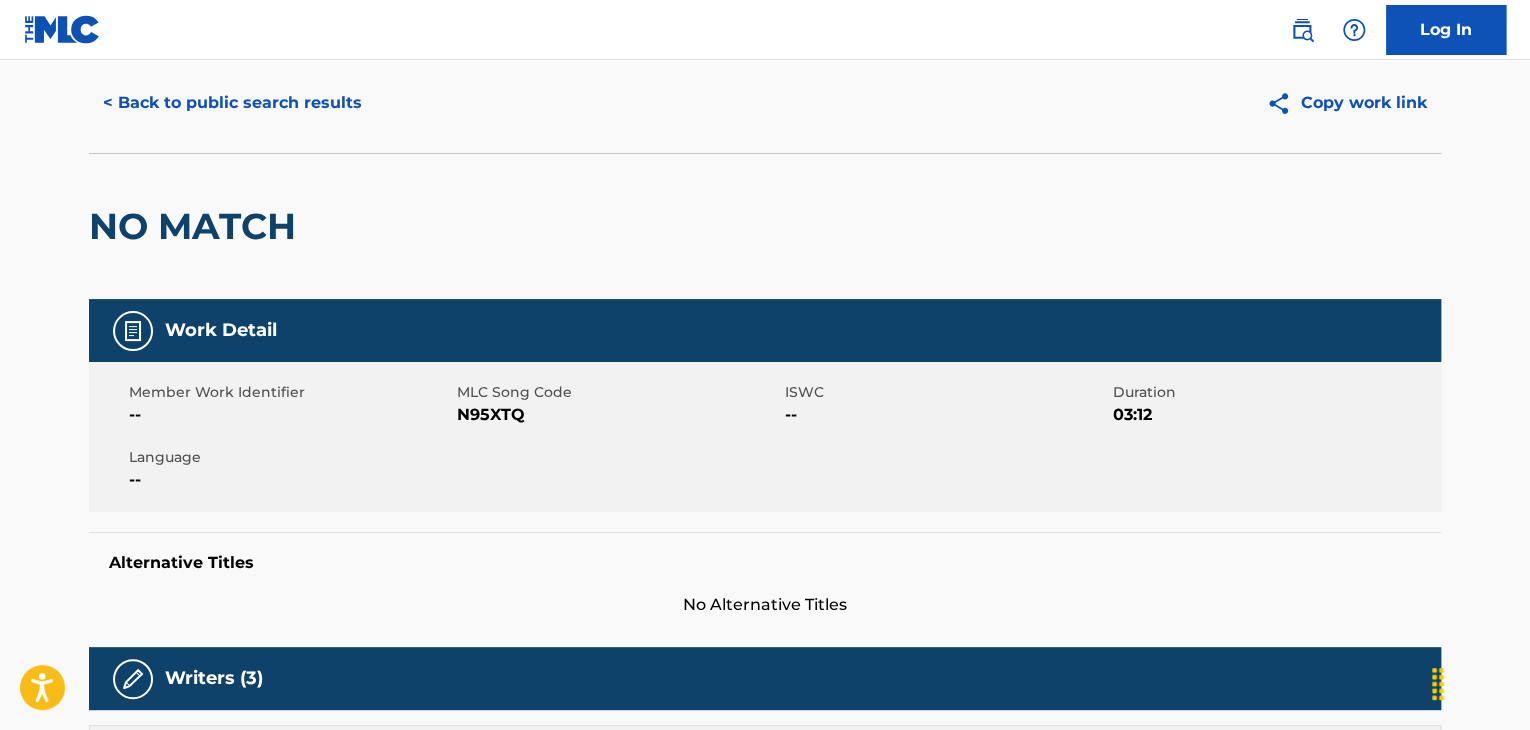 scroll, scrollTop: 157, scrollLeft: 0, axis: vertical 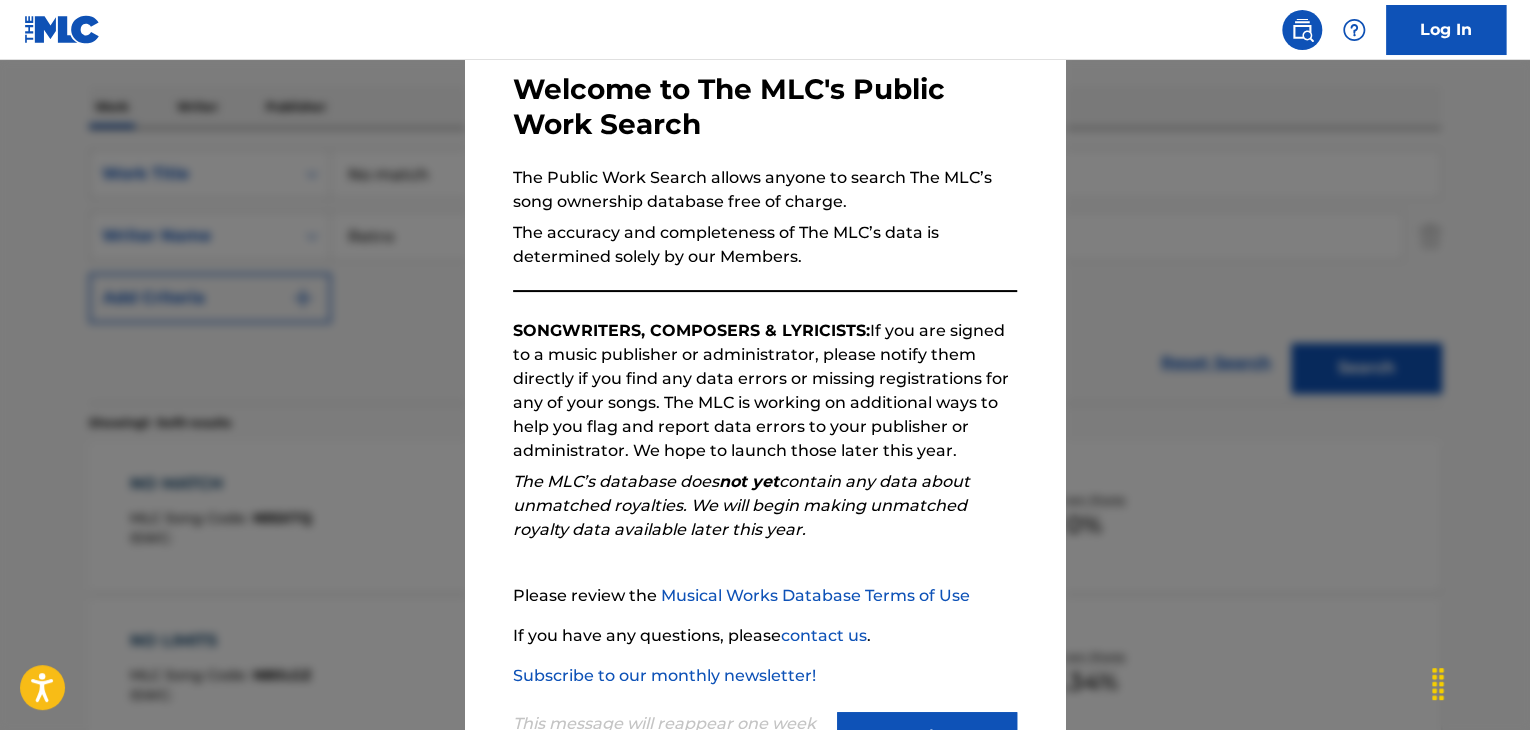 click at bounding box center (765, 425) 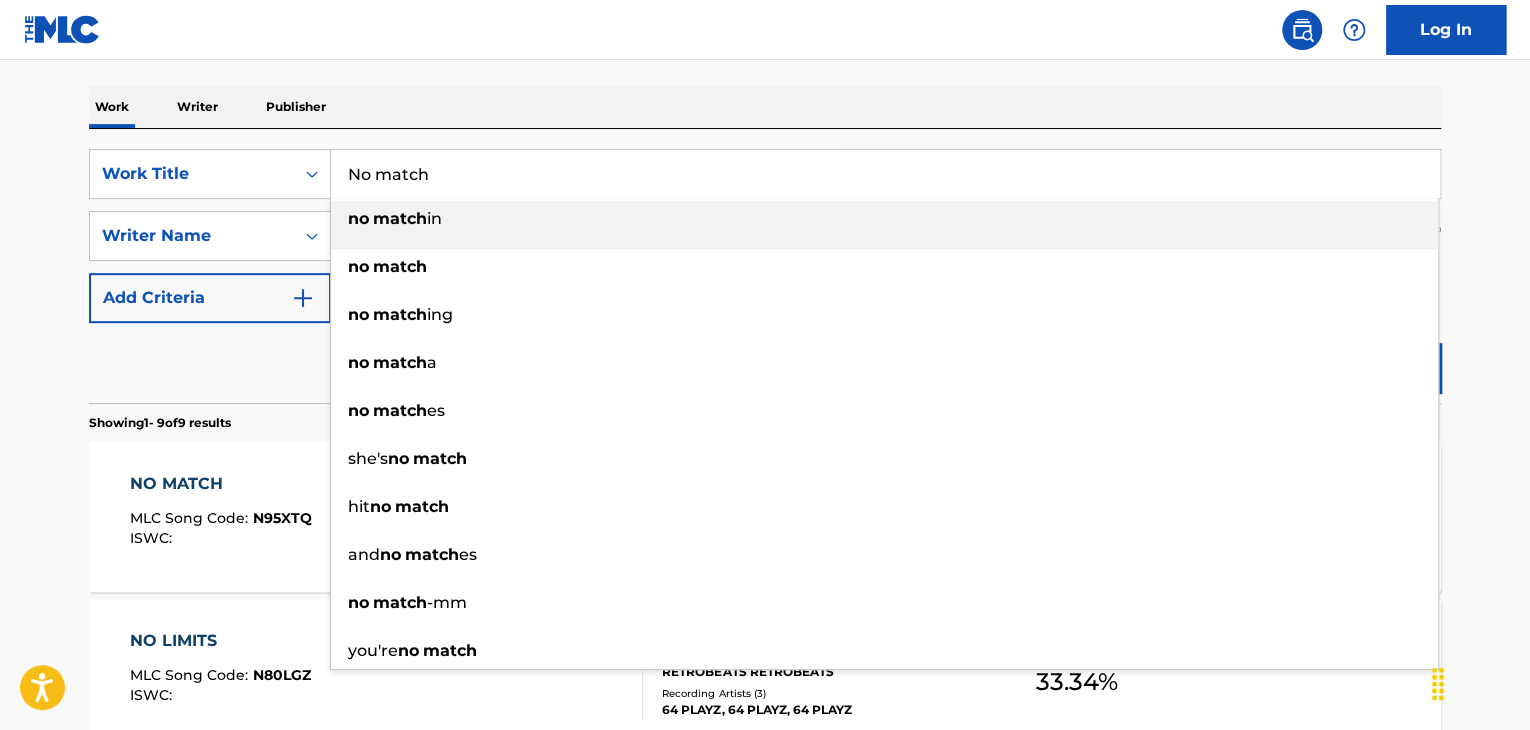 drag, startPoint x: 519, startPoint y: 183, endPoint x: 2, endPoint y: 147, distance: 518.2519 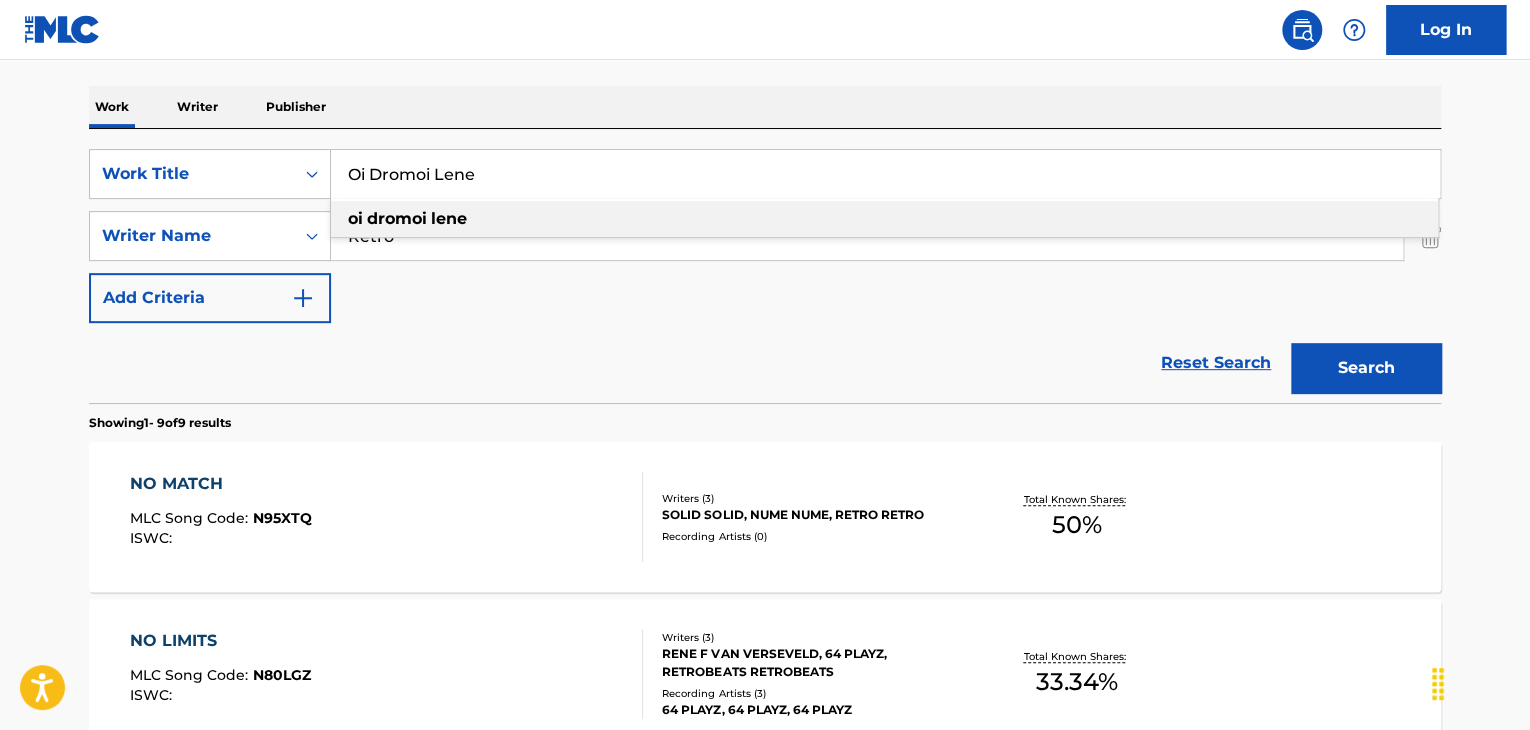 click on "oi   dromoi   lene" at bounding box center (884, 219) 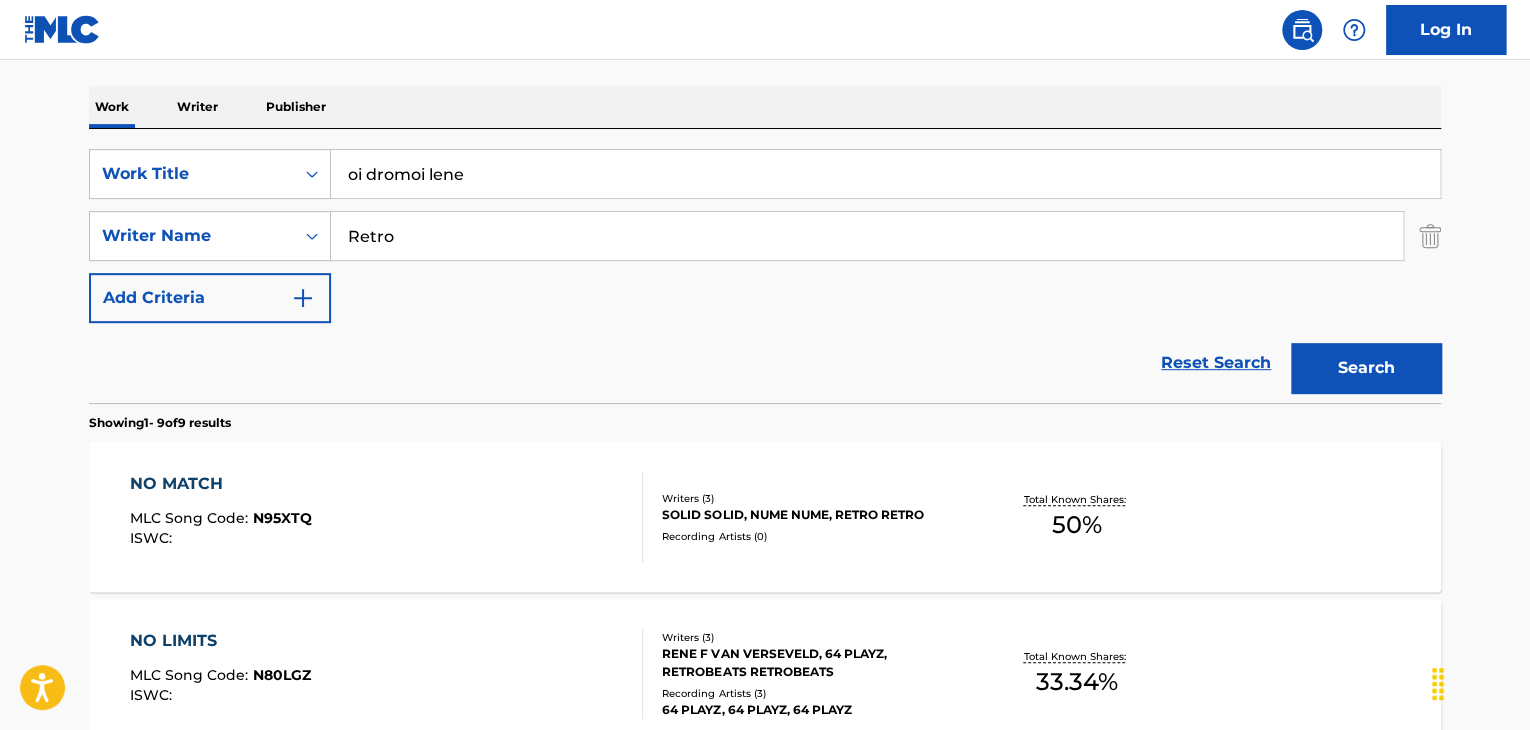 click on "The MLC Public Work Search The accuracy and completeness of The MLC's data is determined solely by our Members. It is not an authoritative source for recording information. Please   click here   for more information about the terms used in the database. Please review the Musical Works Database   Terms of Use Work Writer Publisher SearchWithCriteriae152db19-3935-410a-bb86-aca032cb3b9d Work Title oi dromoi lene SearchWithCriteria75d408f5-6675-46bb-a5fe-4f4d3a2c65b2 Writer Name [LAST] [LAST] Add Criteria Reset Search Search Showing  1  -   9  of  9   results   NO MATCH MLC Song Code : N95XTQ ISWC : Writers ( 3 ) [LAST] [LAST], [LAST] [LAST], [LAST] [LAST] Recording Artists ( 0 ) Total Known Shares: 50 % NO LIMITS MLC Song Code : N80LGZ ISWC : Writers ( 3 ) [LAST] [LAST] [LAST], [LAST] [LAST], [LAST][LAST] Recording Artists ( 3 ) [LAST] [LAST], [LAST] [LAST], [LAST] [LAST] Total Known Shares: 33.34 % NO LOVE FREESTYLE MLC Song Code : N99YKB ISWC : T3253023477 Writers ( 1 ) [LAST] 1312 Recording Artists ( 0 ) Total Known Shares: 100 % : :" at bounding box center [765, 858] 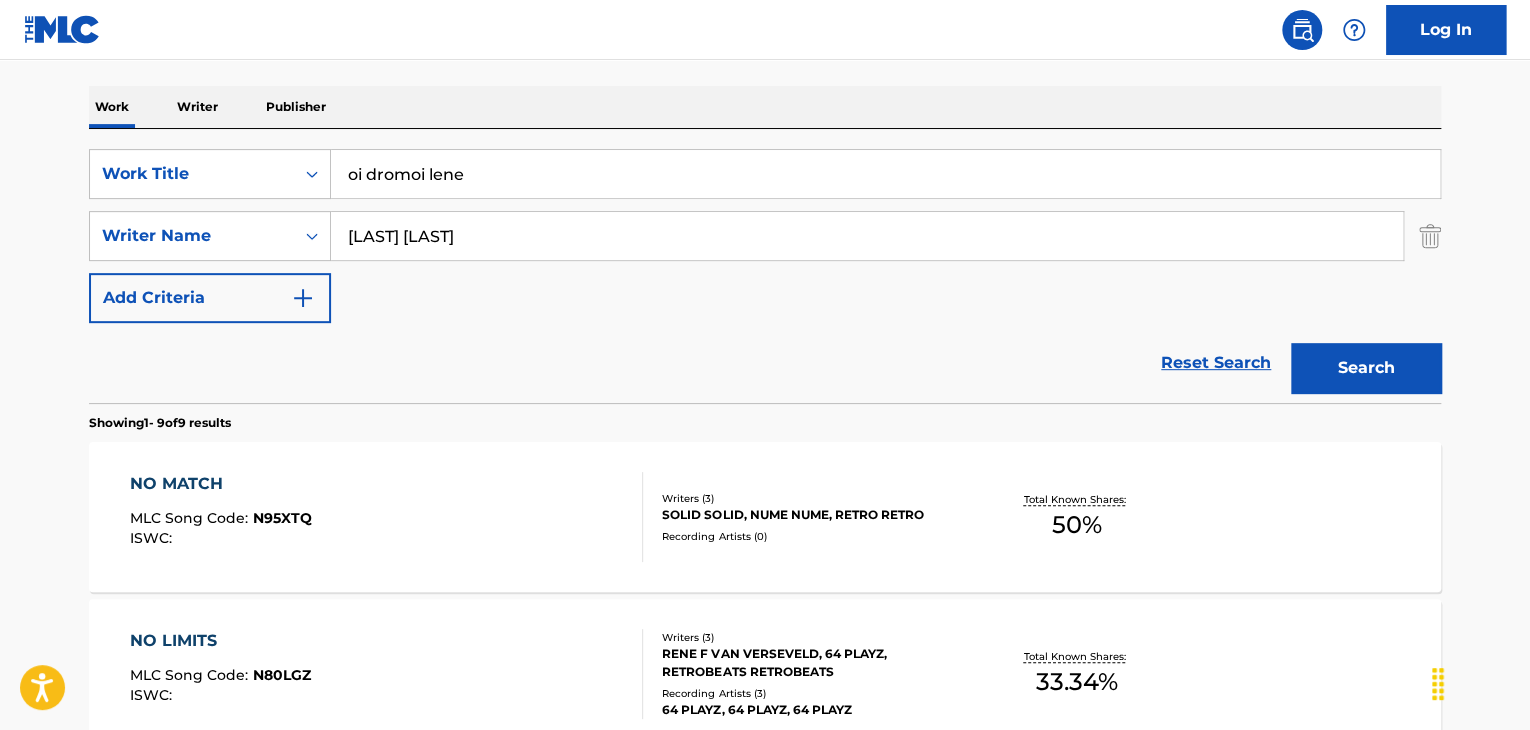 type on "[LAST] [LAST]" 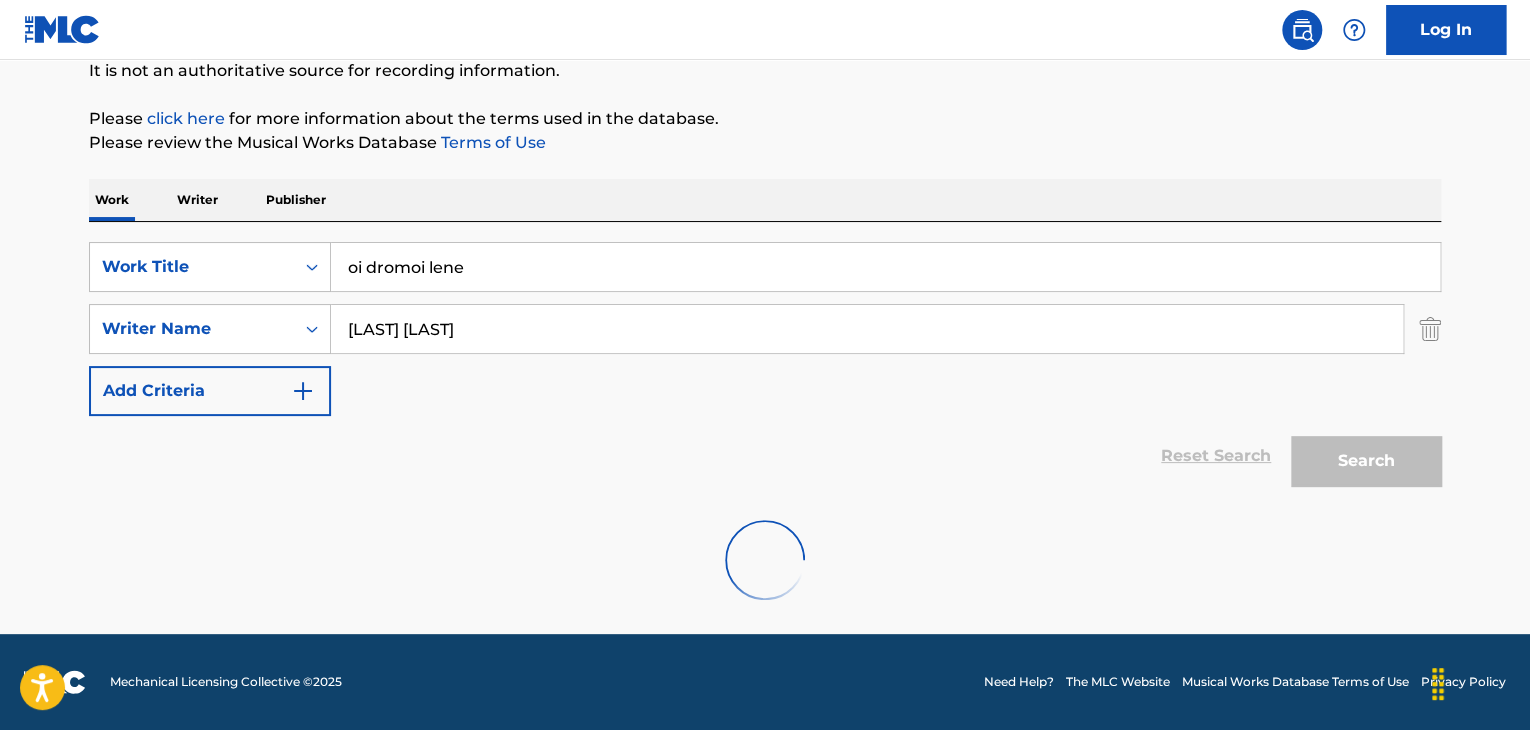 scroll, scrollTop: 296, scrollLeft: 0, axis: vertical 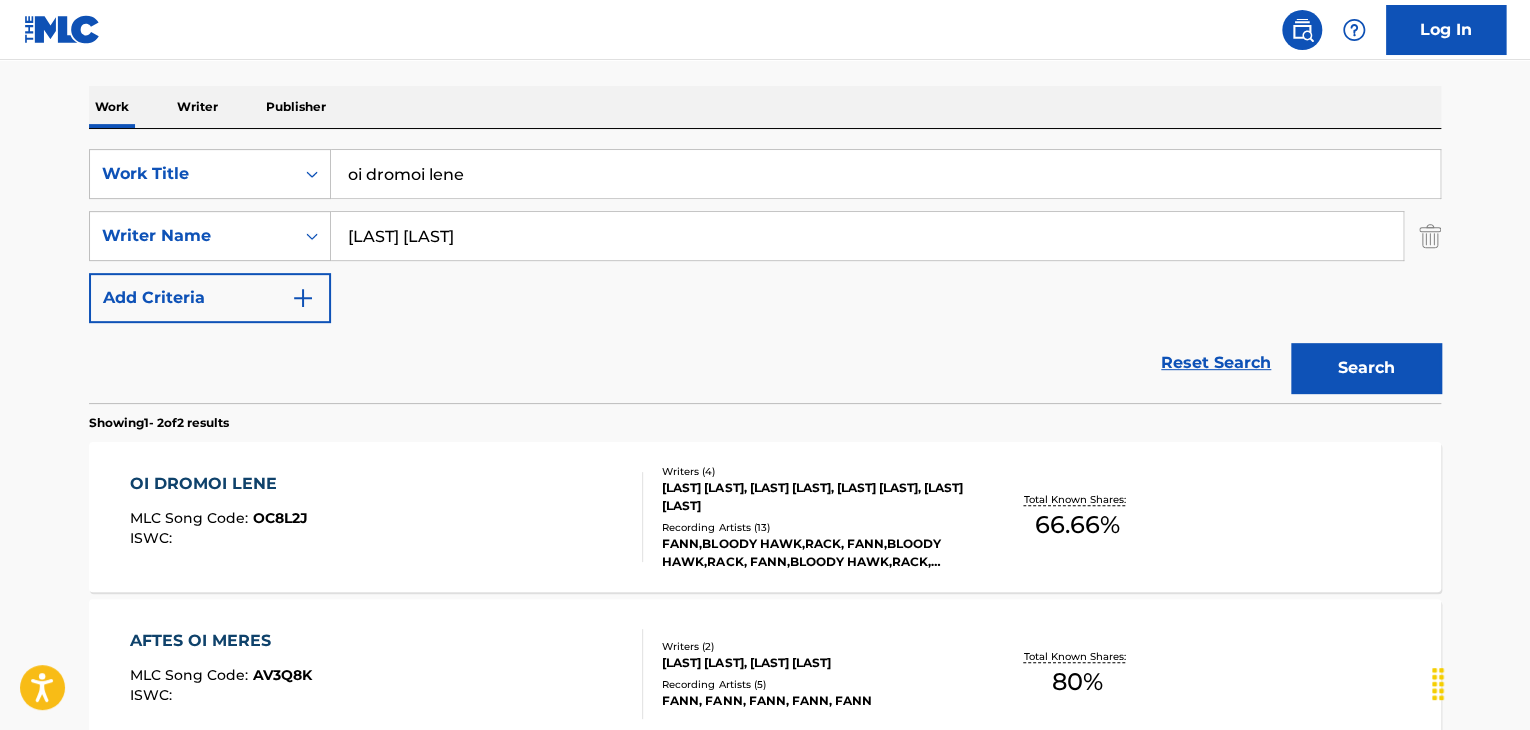 click on "OI DROMOI LENE" at bounding box center (219, 484) 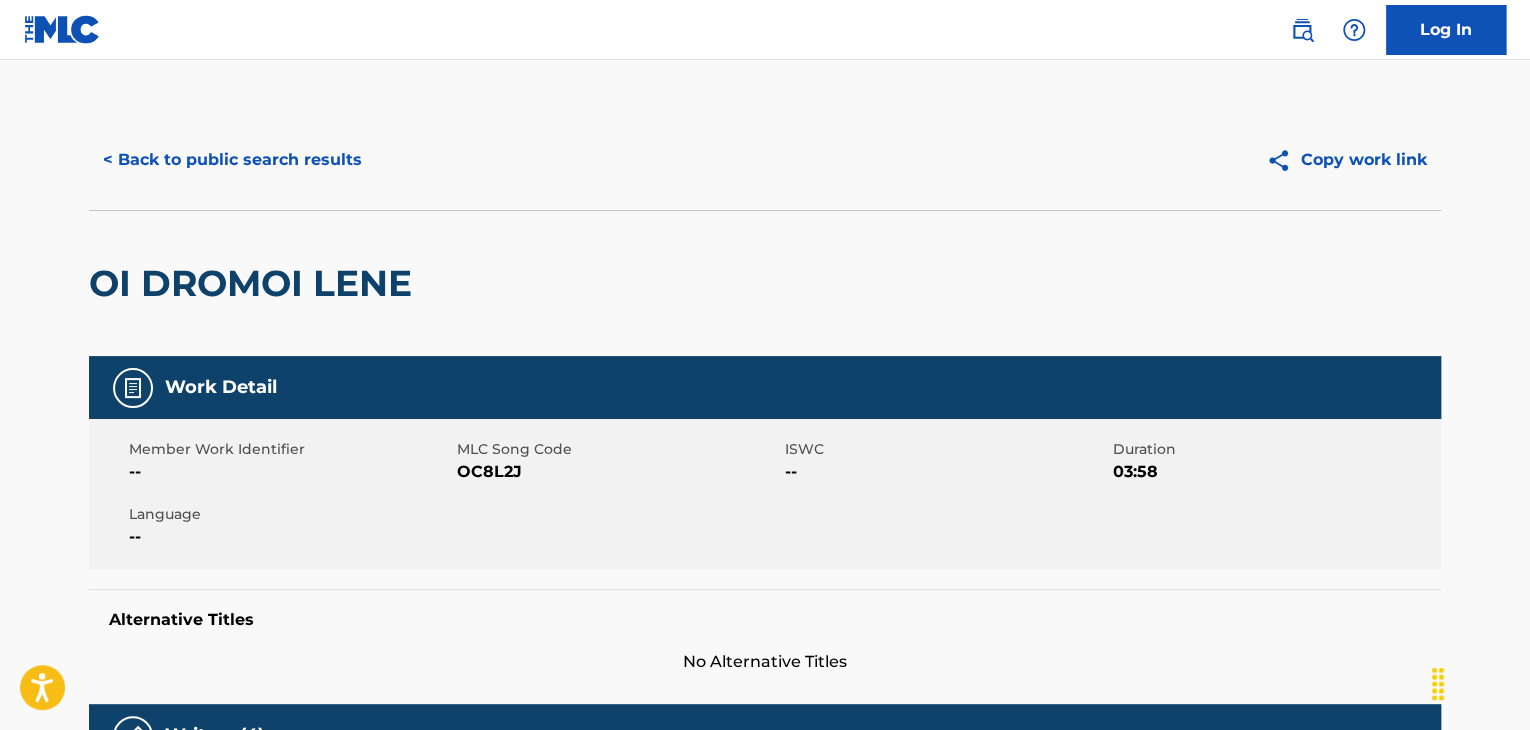 scroll, scrollTop: 400, scrollLeft: 0, axis: vertical 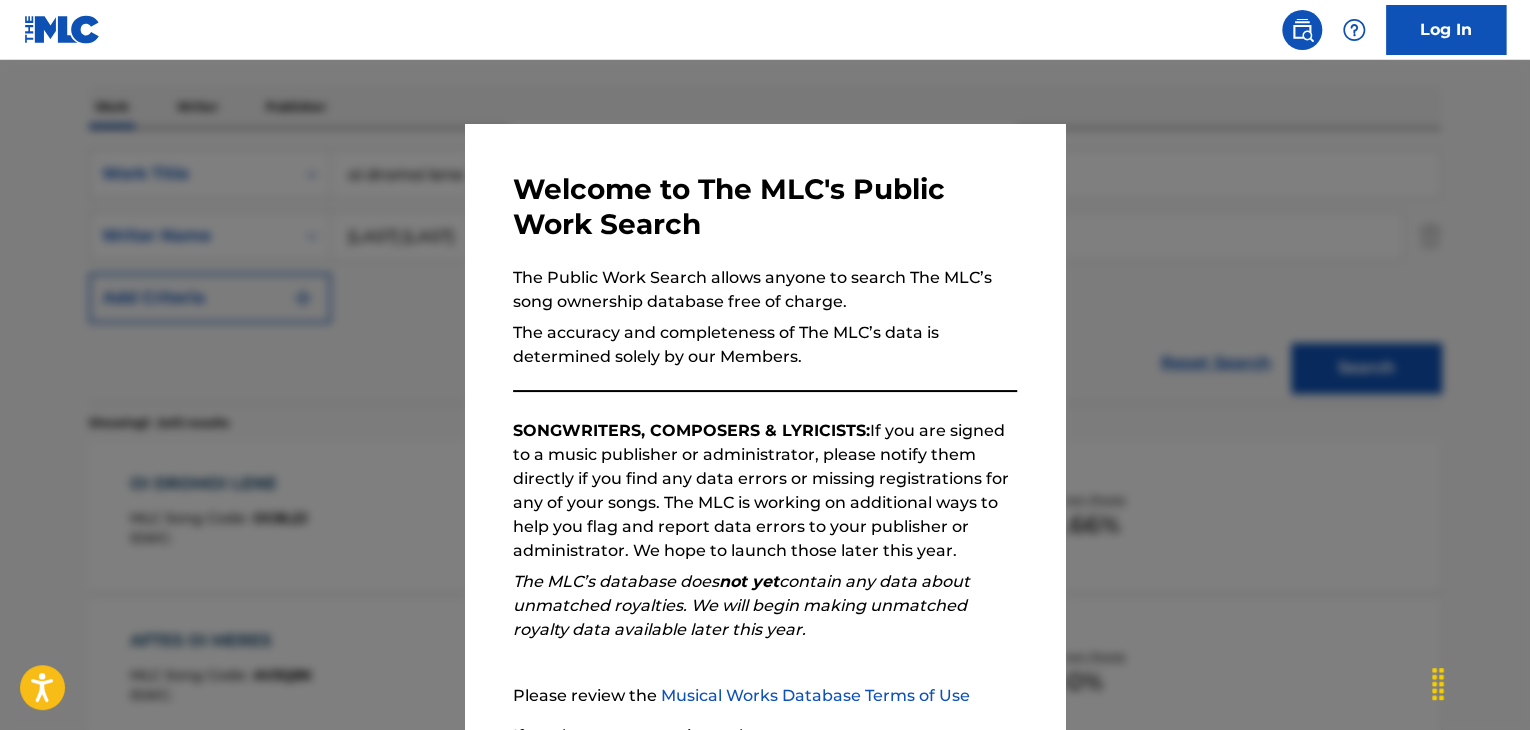 click at bounding box center [765, 425] 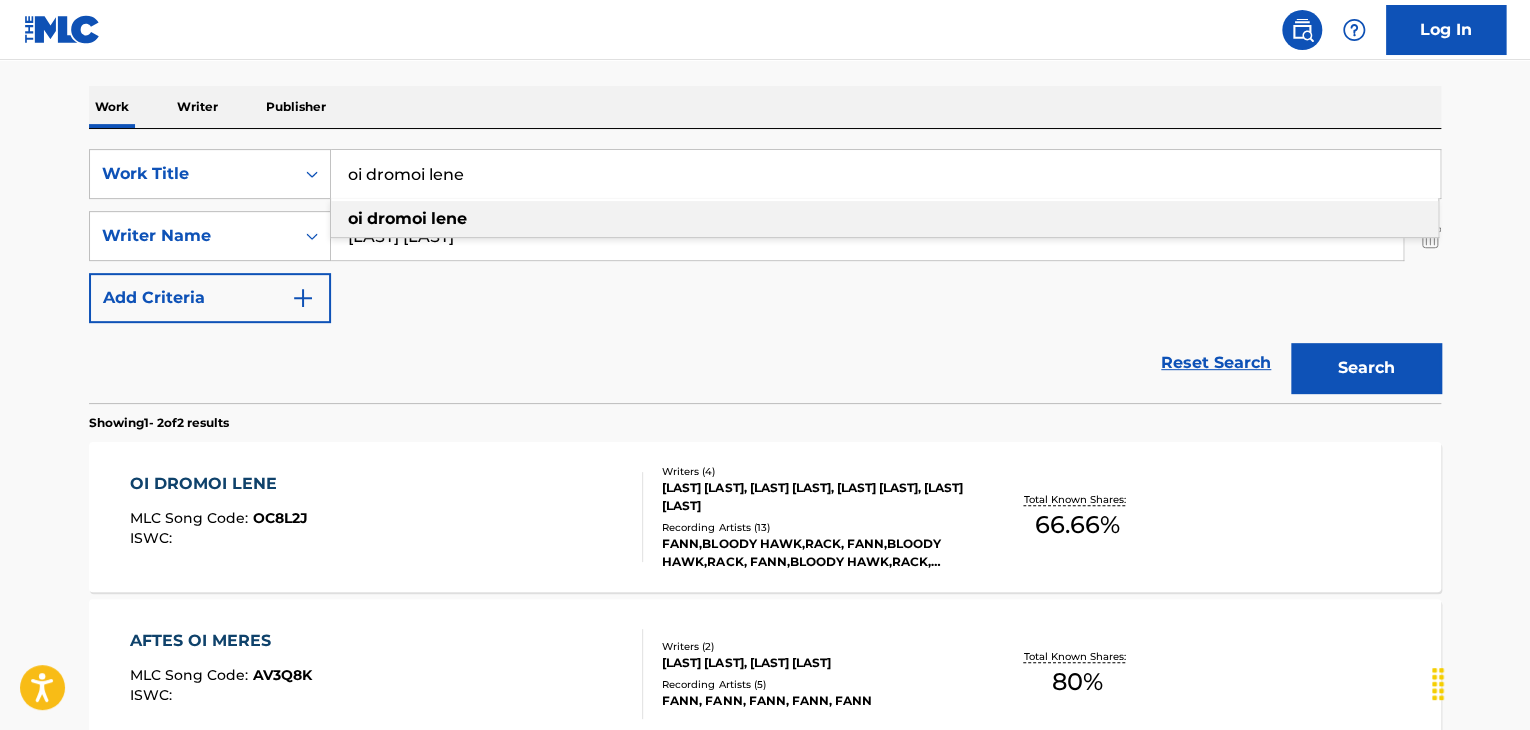 drag, startPoint x: 421, startPoint y: 192, endPoint x: 0, endPoint y: 192, distance: 421 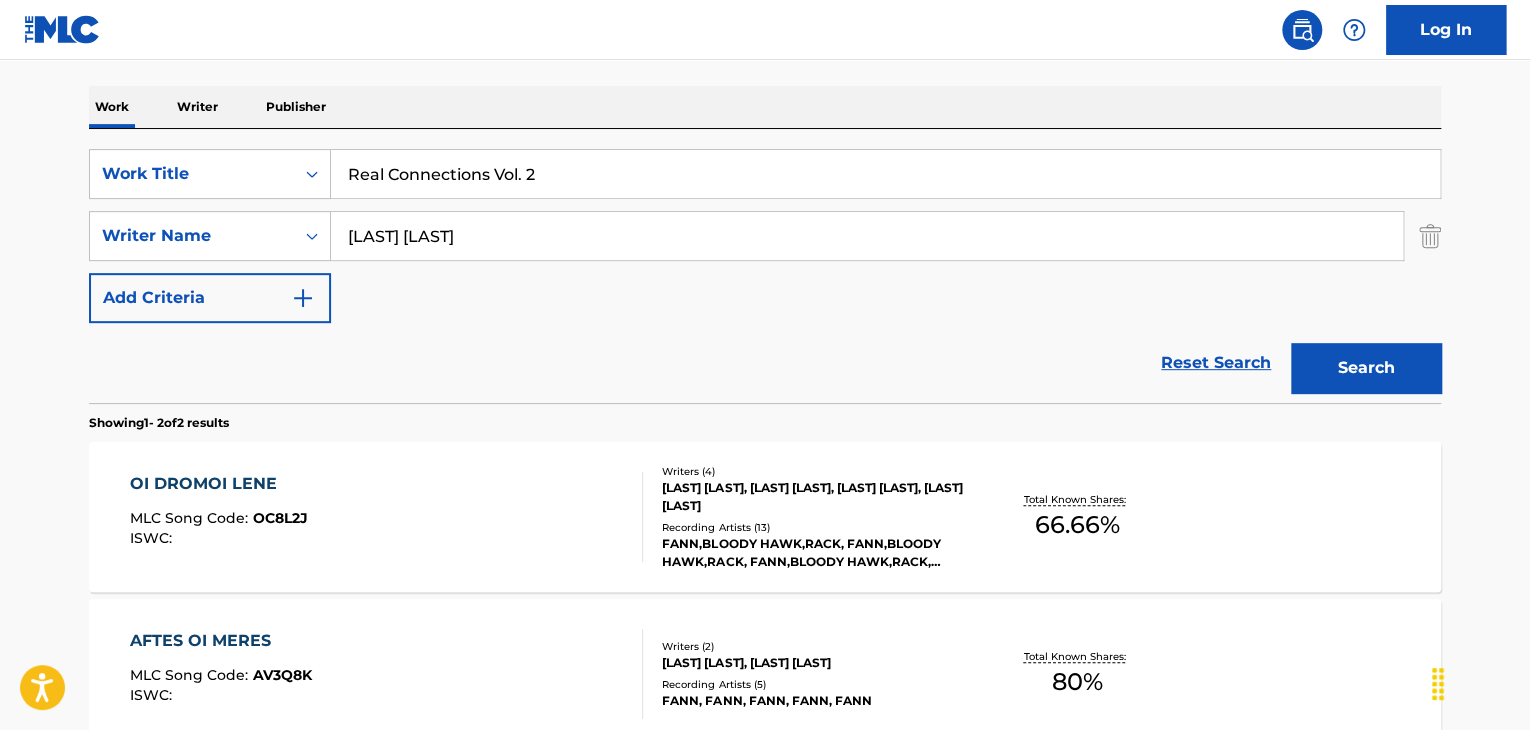 drag, startPoint x: 490, startPoint y: 177, endPoint x: 719, endPoint y: 197, distance: 229.8717 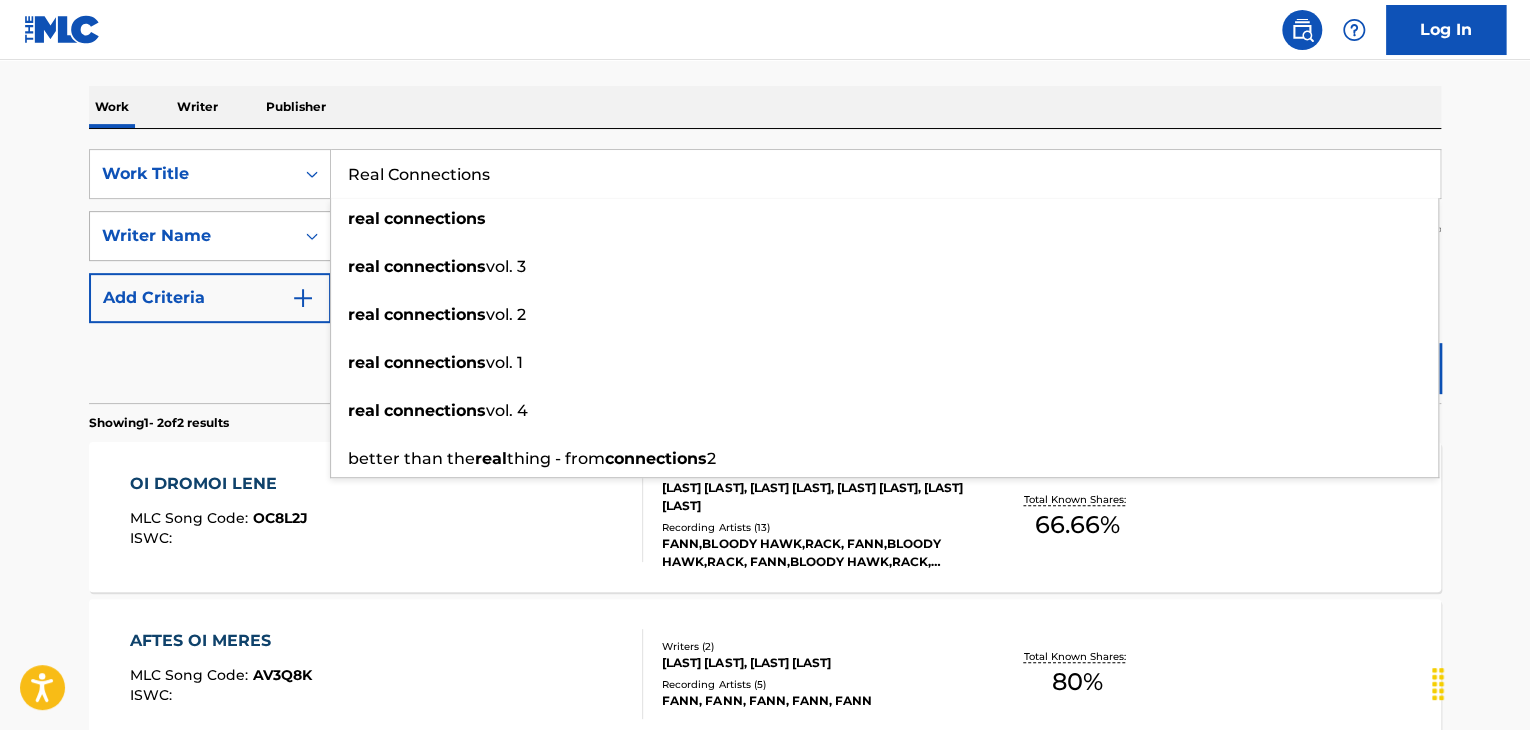 type on "Real Connections" 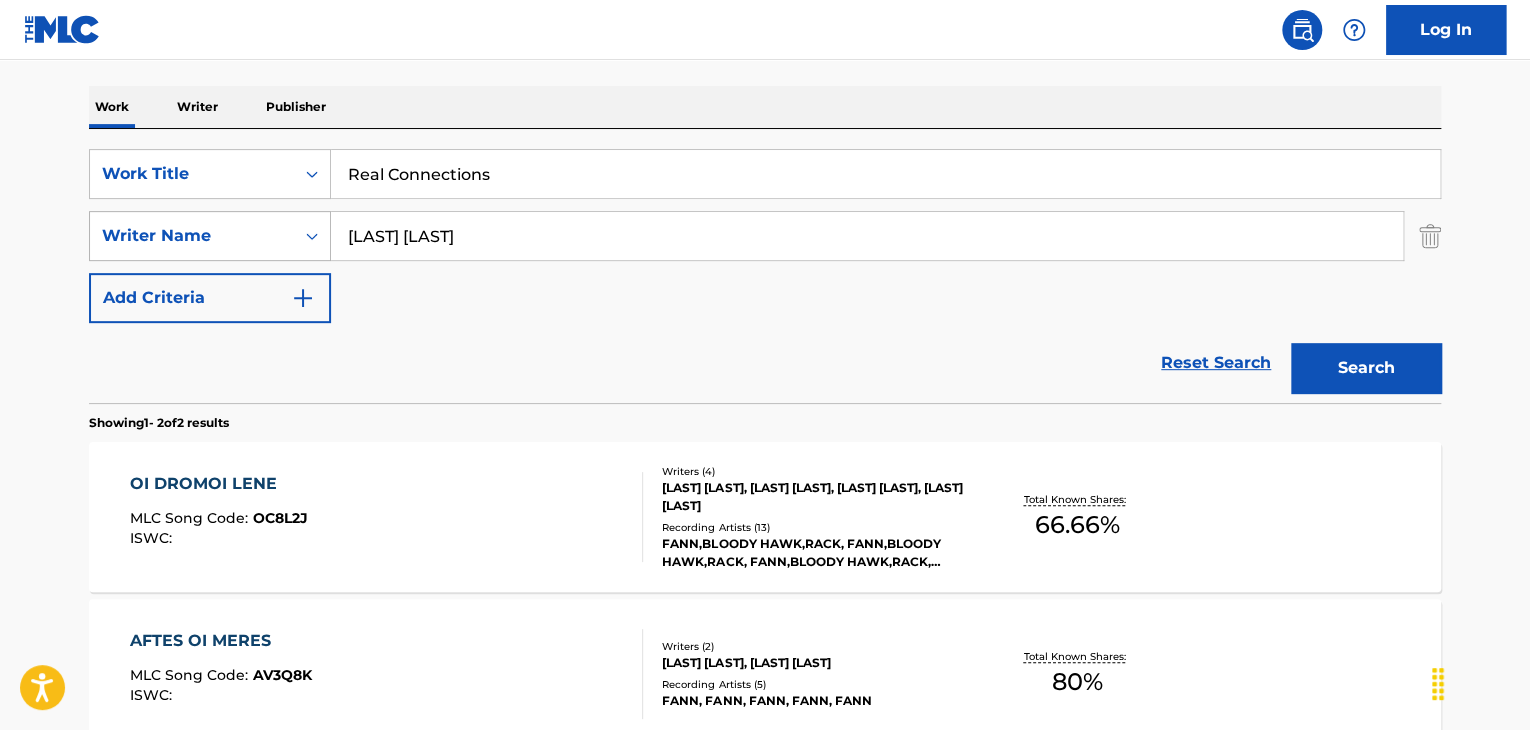 drag, startPoint x: 517, startPoint y: 234, endPoint x: 114, endPoint y: 234, distance: 403 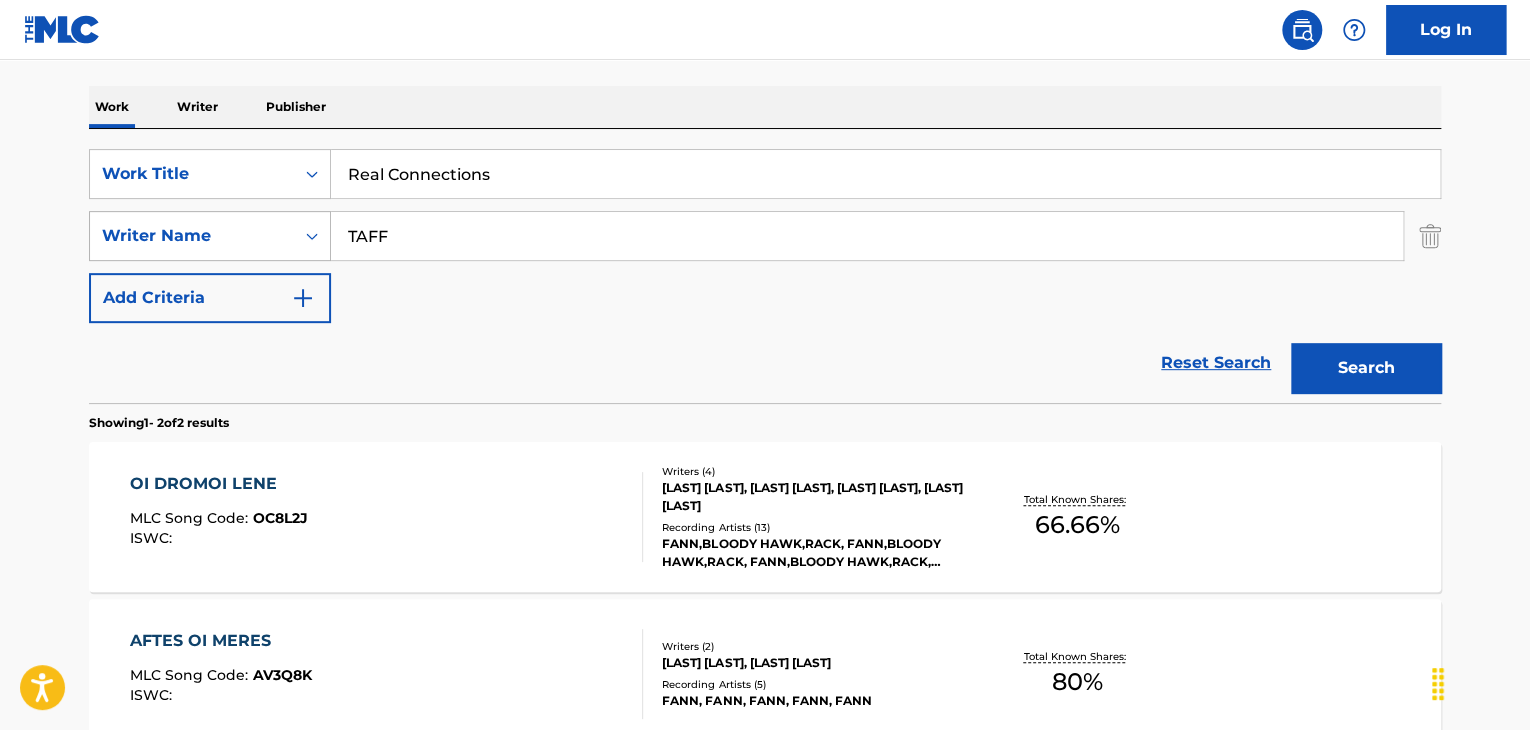 type on "TAFF" 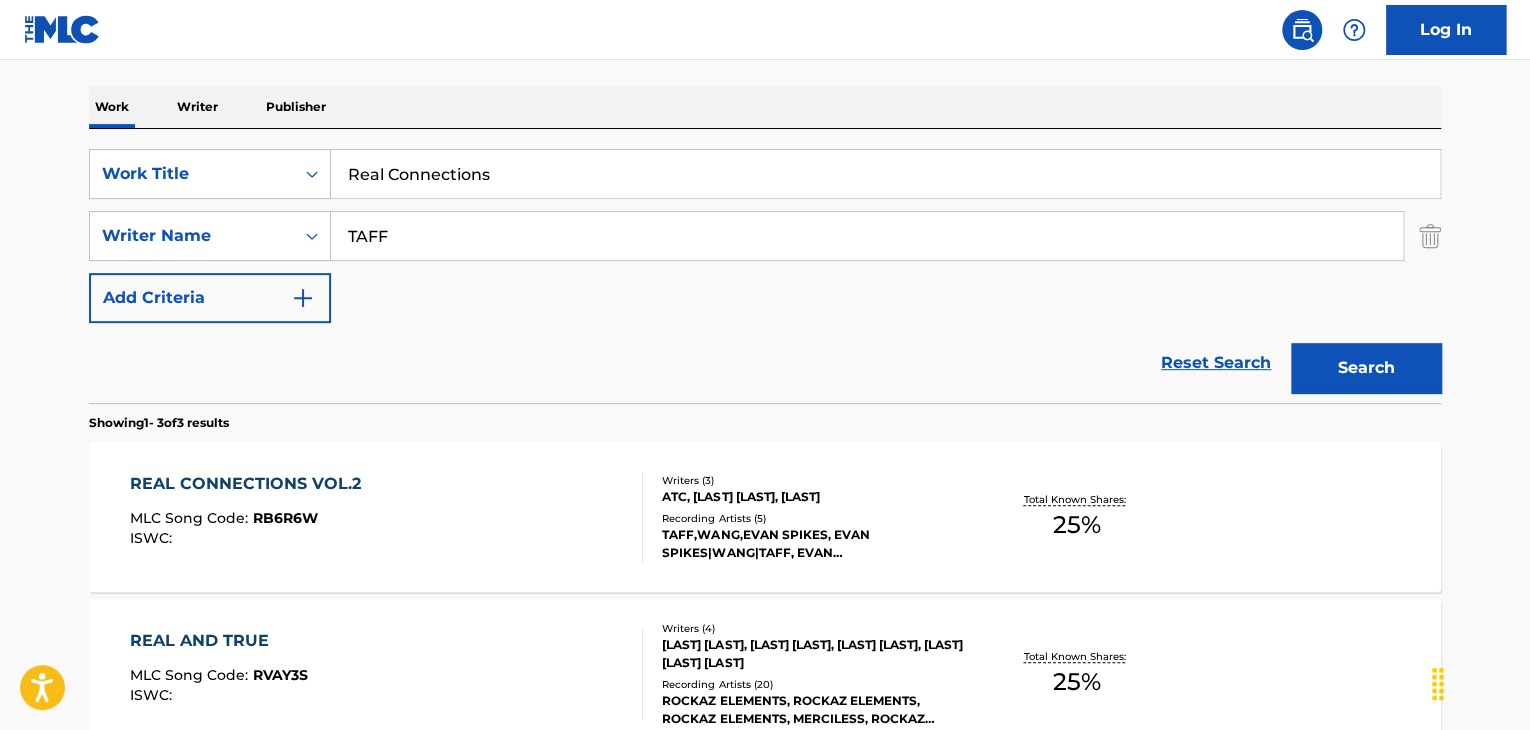 scroll, scrollTop: 396, scrollLeft: 0, axis: vertical 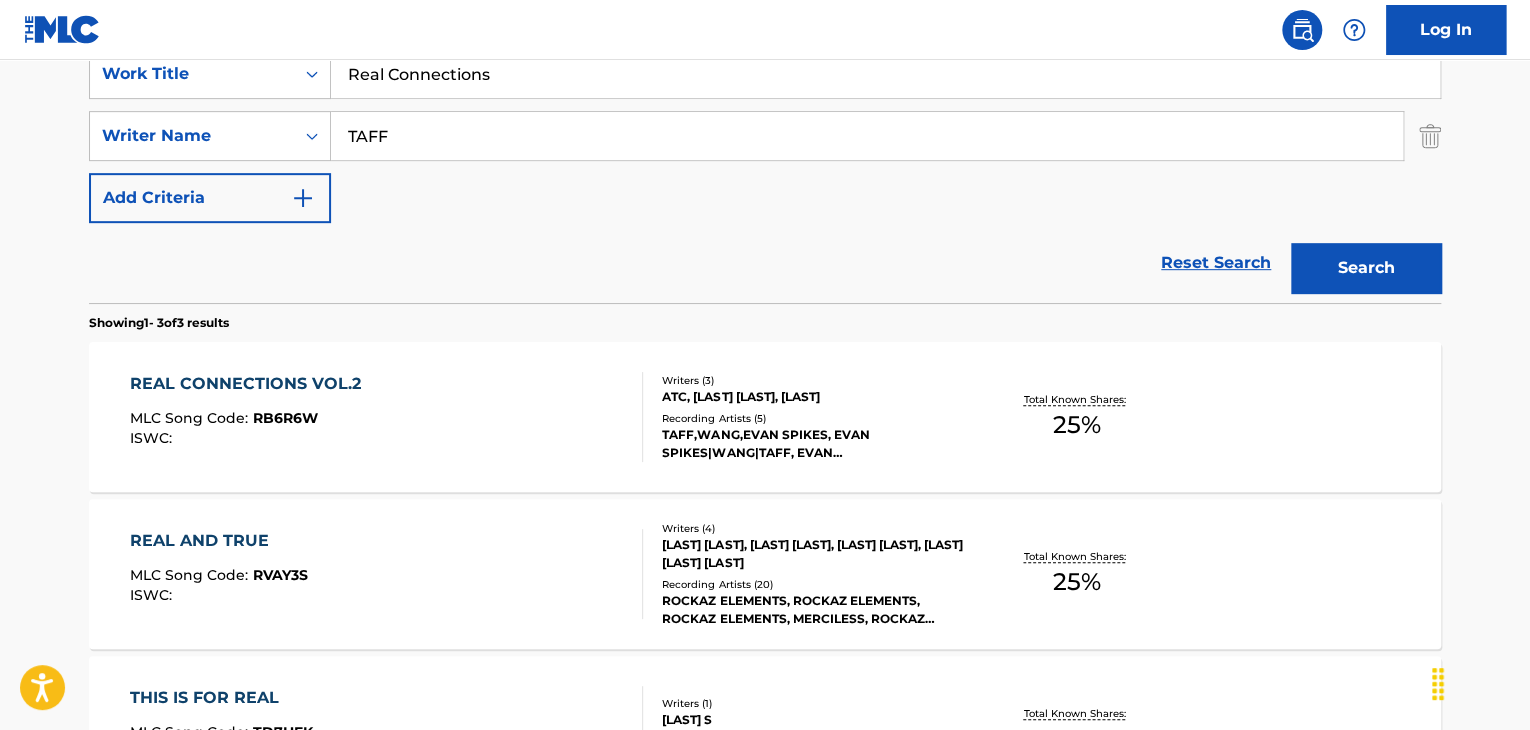 click on "TAFF,WANG,EVAN SPIKES, EVAN SPIKES|WANG|TAFF, EVAN SPIKES|WANG|TAFF, ATC TAFF,EVAN SPIKES,WANG, WANG|EVAN SPIKES|ATC TAFF" at bounding box center (813, 444) 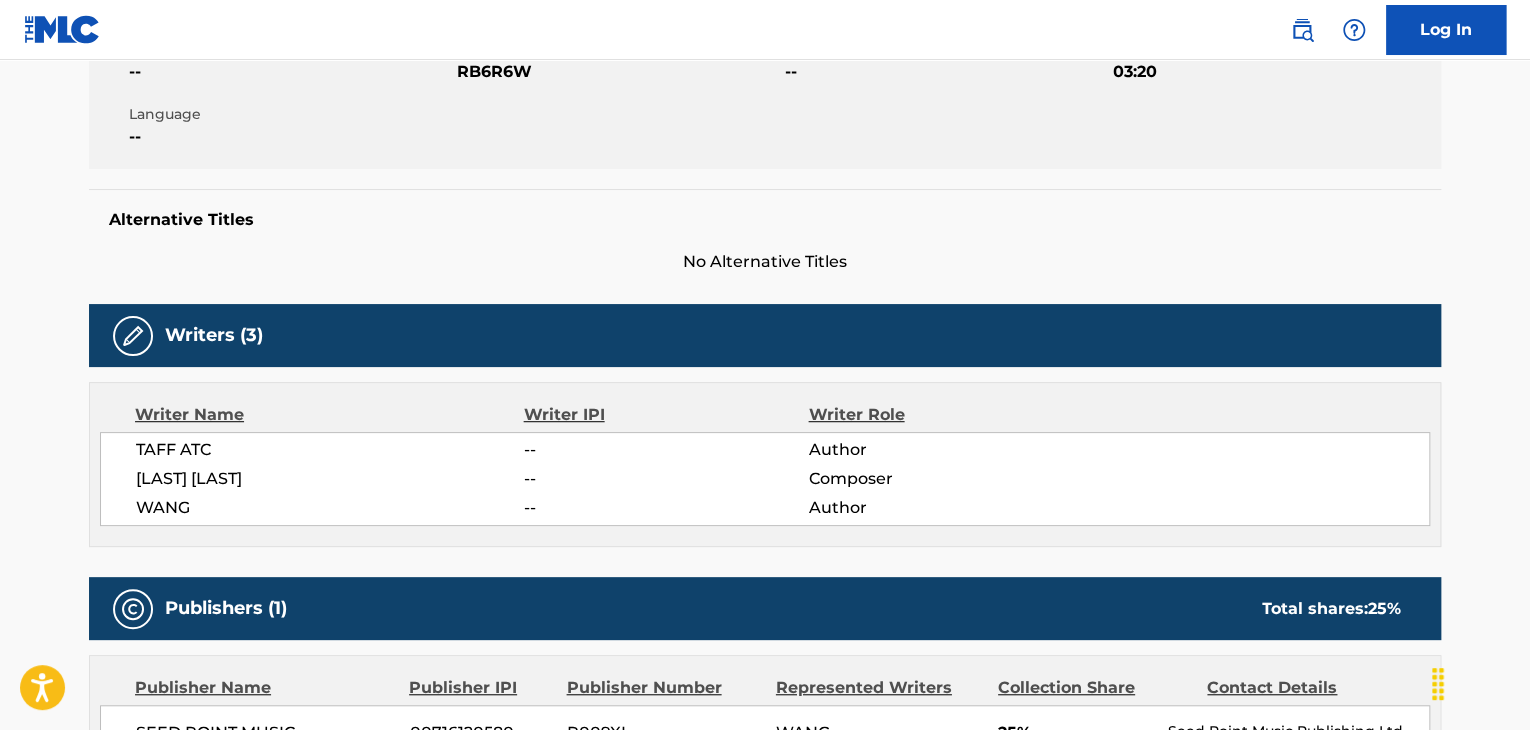 scroll, scrollTop: 200, scrollLeft: 0, axis: vertical 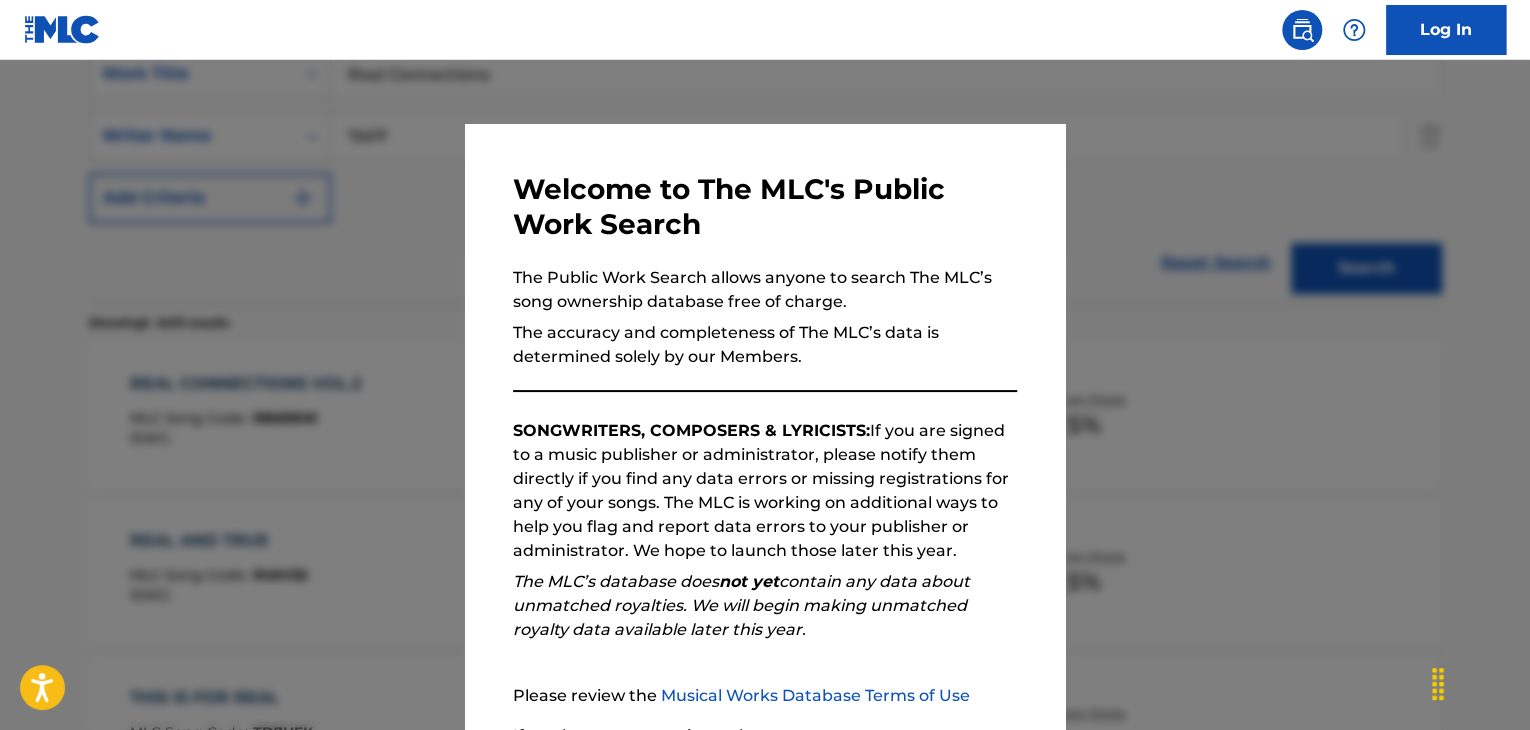 click at bounding box center [765, 425] 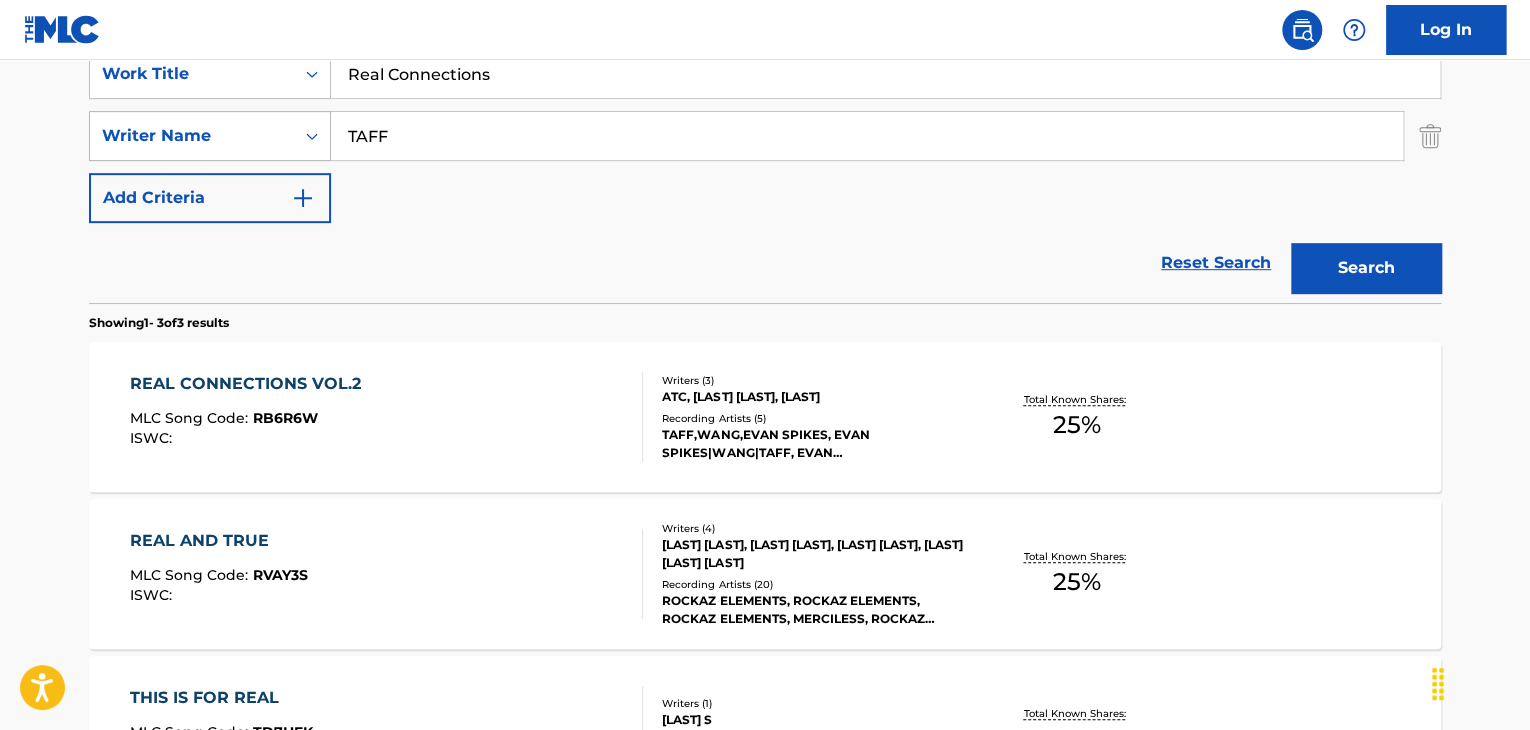 drag, startPoint x: 439, startPoint y: 125, endPoint x: 98, endPoint y: 125, distance: 341 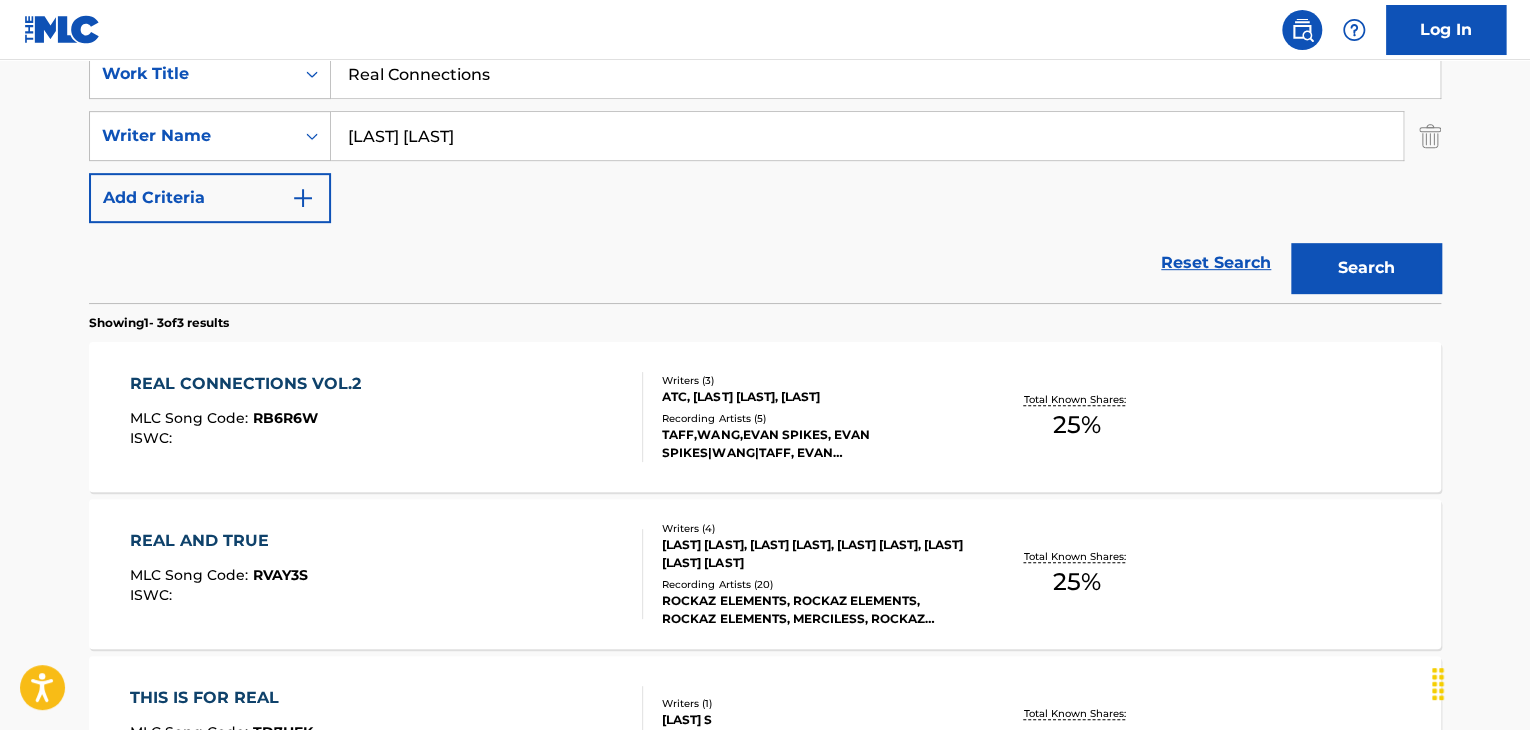 click on "Search" at bounding box center (1366, 268) 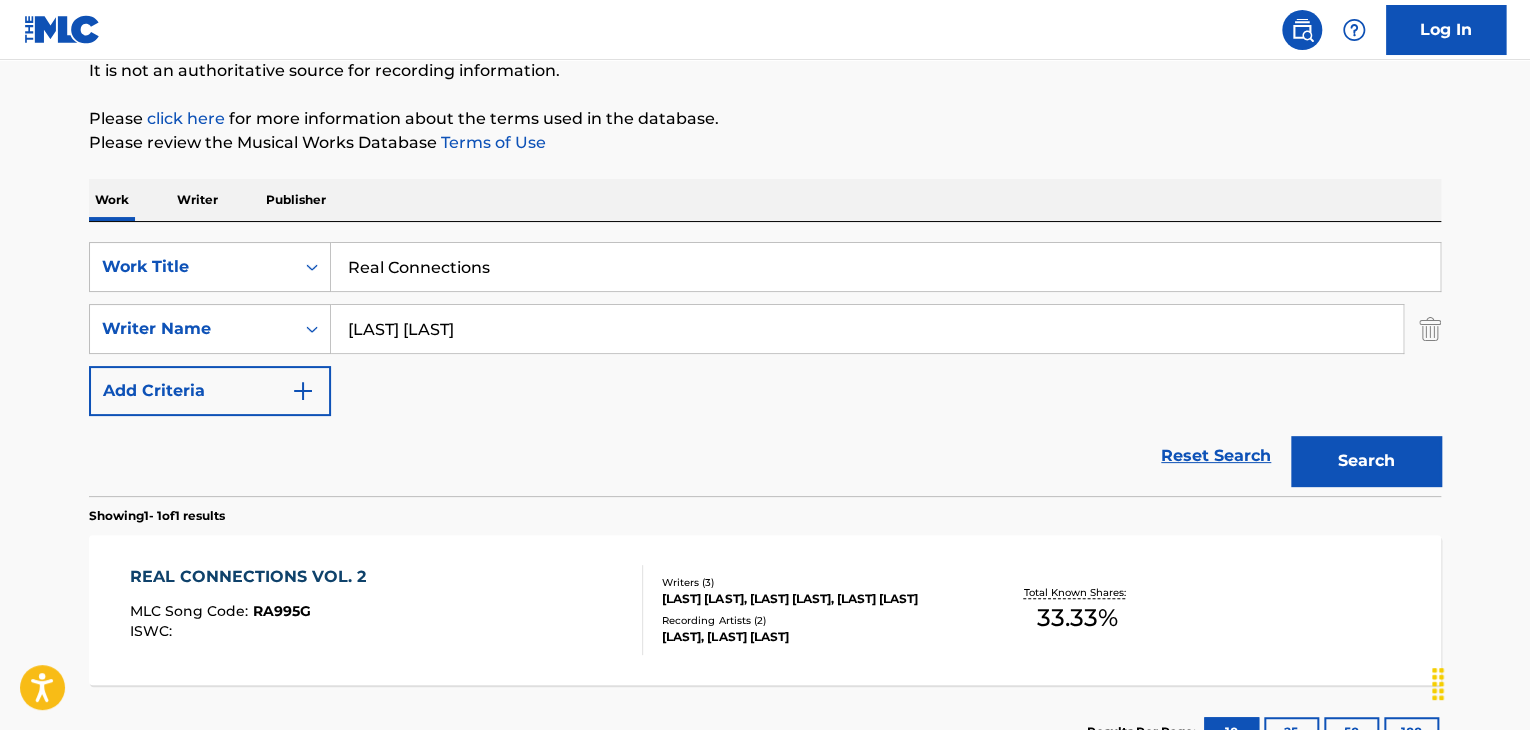scroll, scrollTop: 358, scrollLeft: 0, axis: vertical 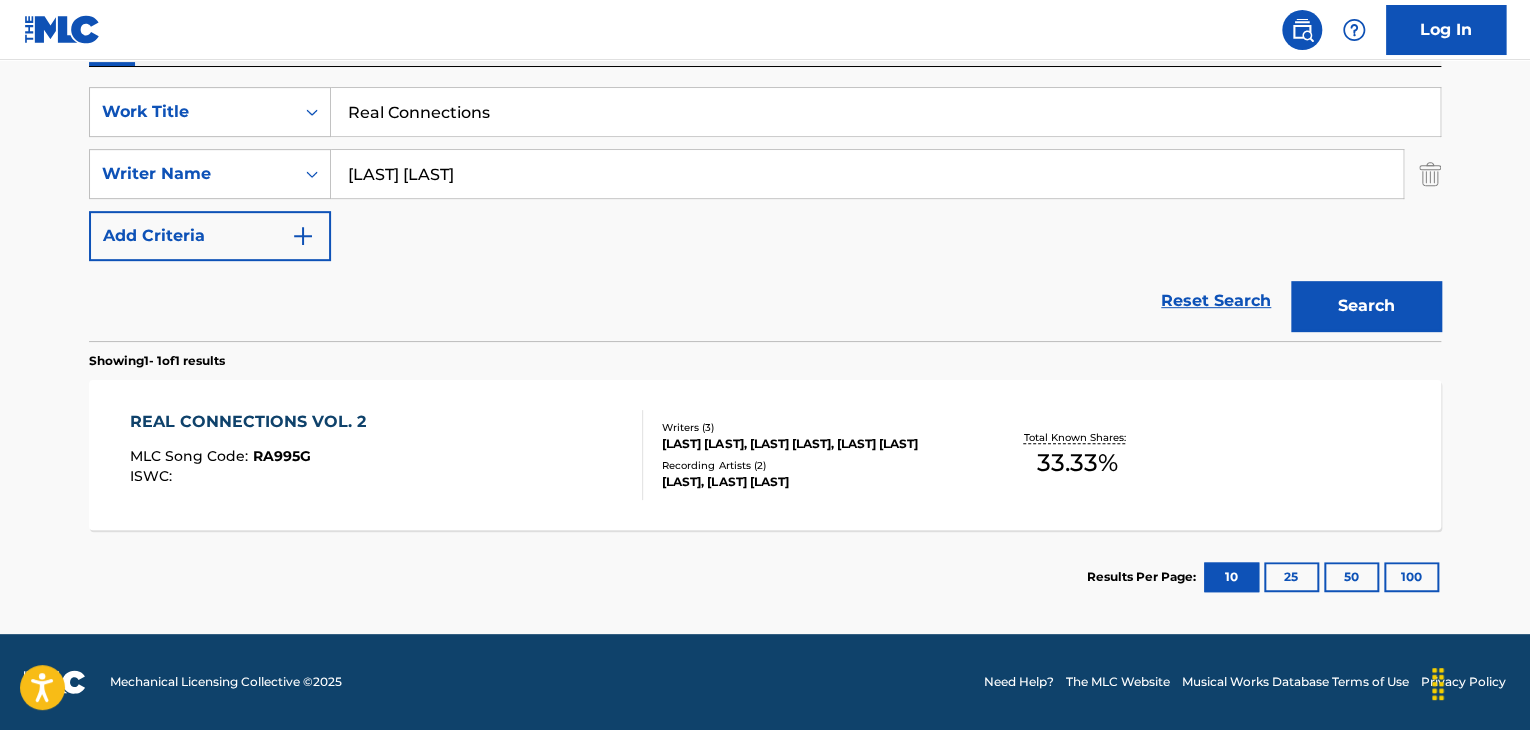 drag, startPoint x: 531, startPoint y: 185, endPoint x: 30, endPoint y: 185, distance: 501 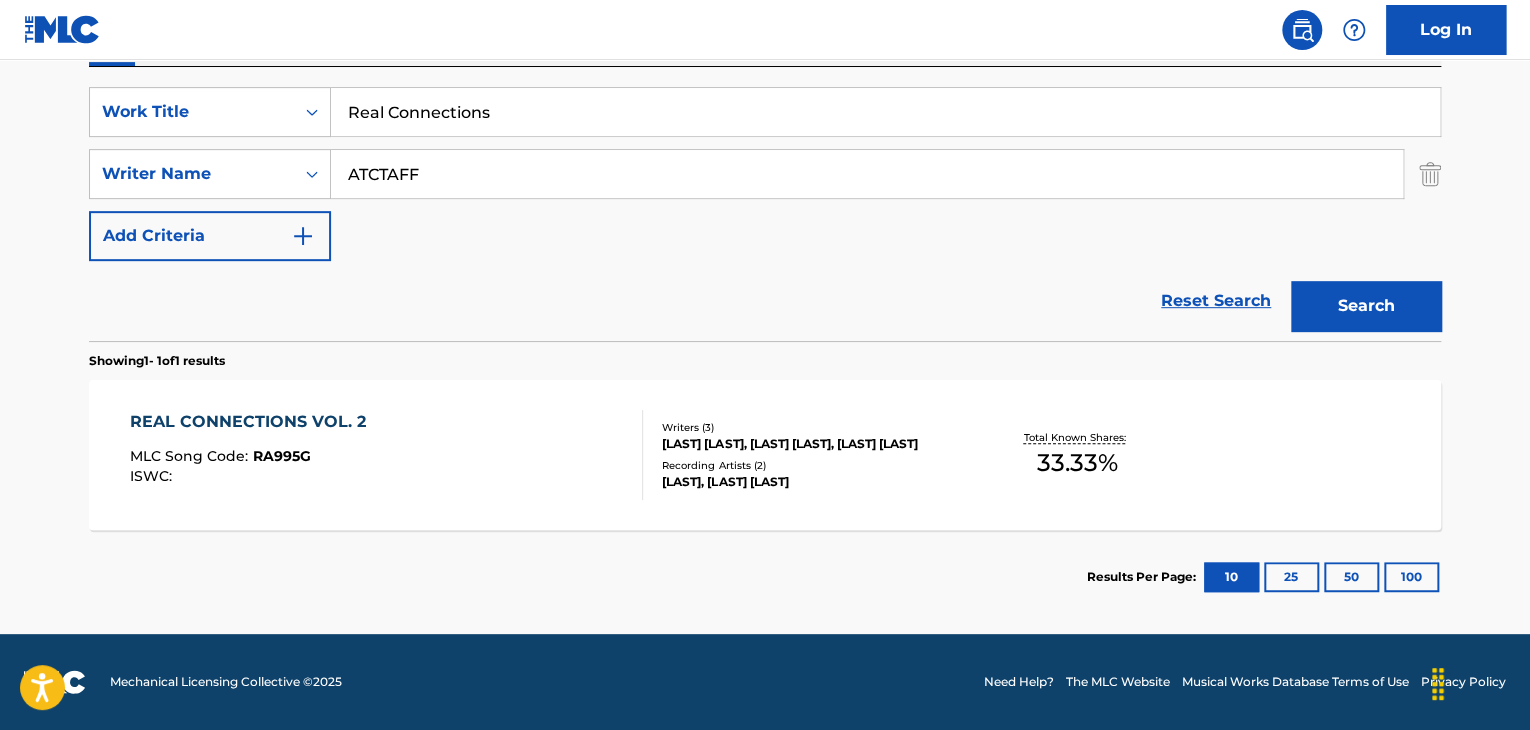 click on "Search" at bounding box center [1366, 306] 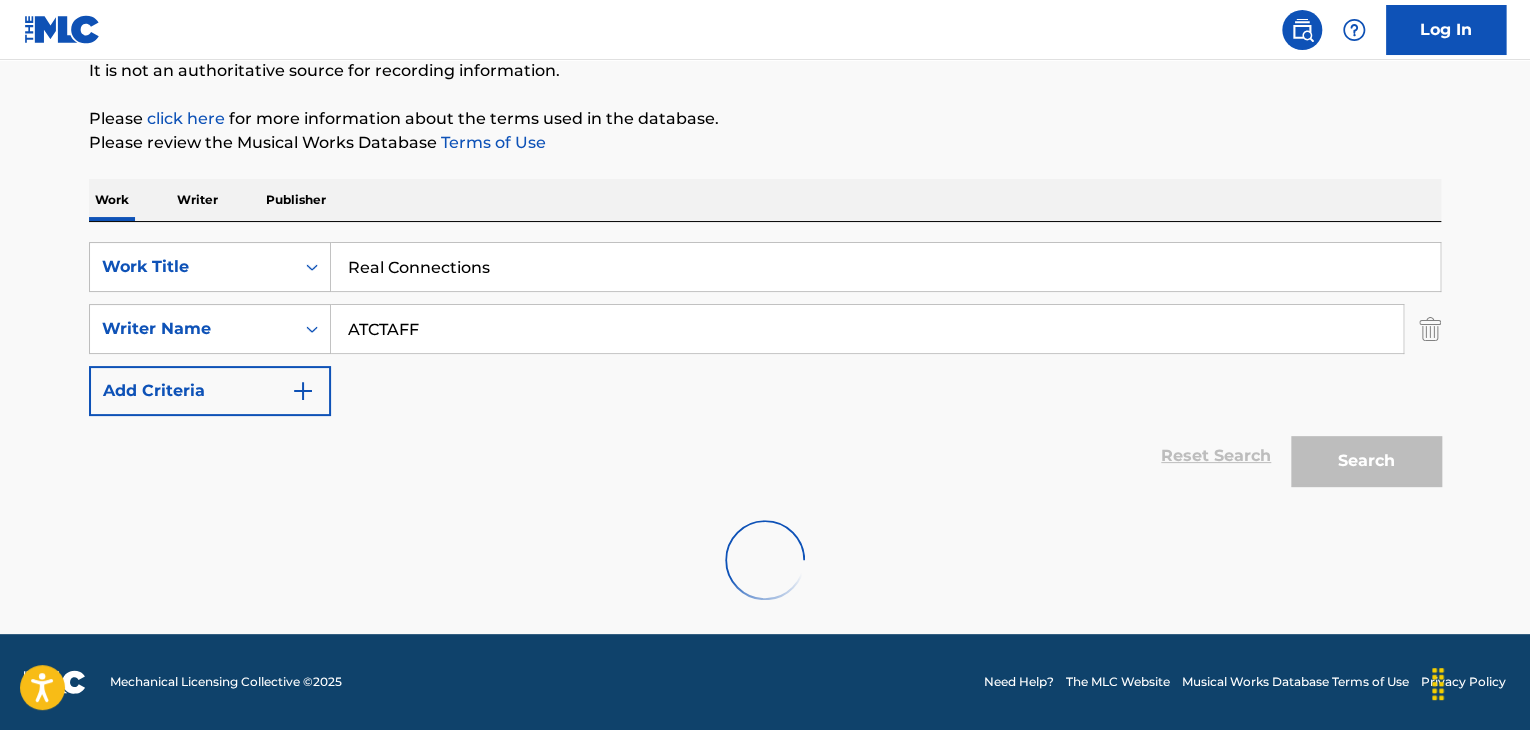 scroll, scrollTop: 138, scrollLeft: 0, axis: vertical 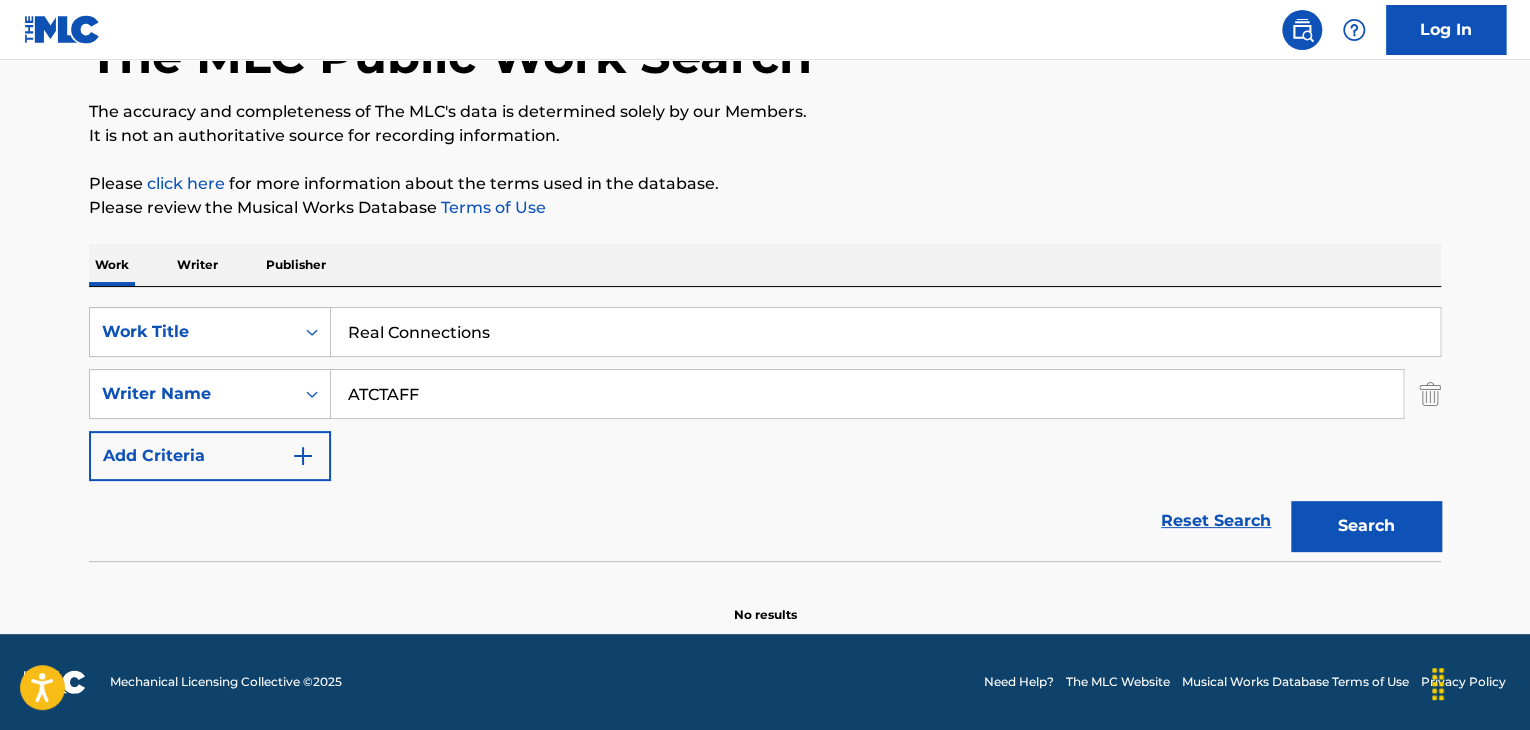click on "ATCTAFF" at bounding box center (867, 394) 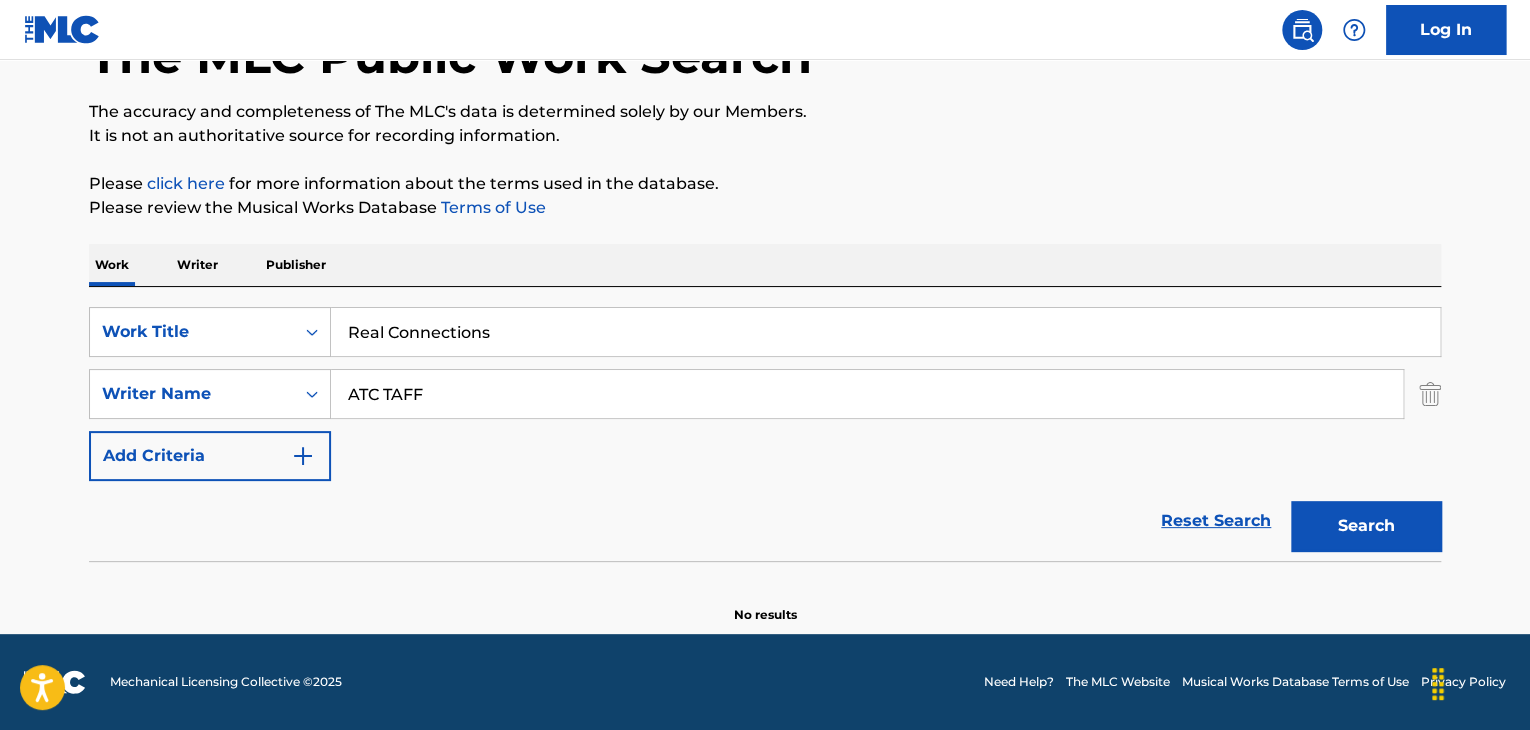 type on "ATC TAFF" 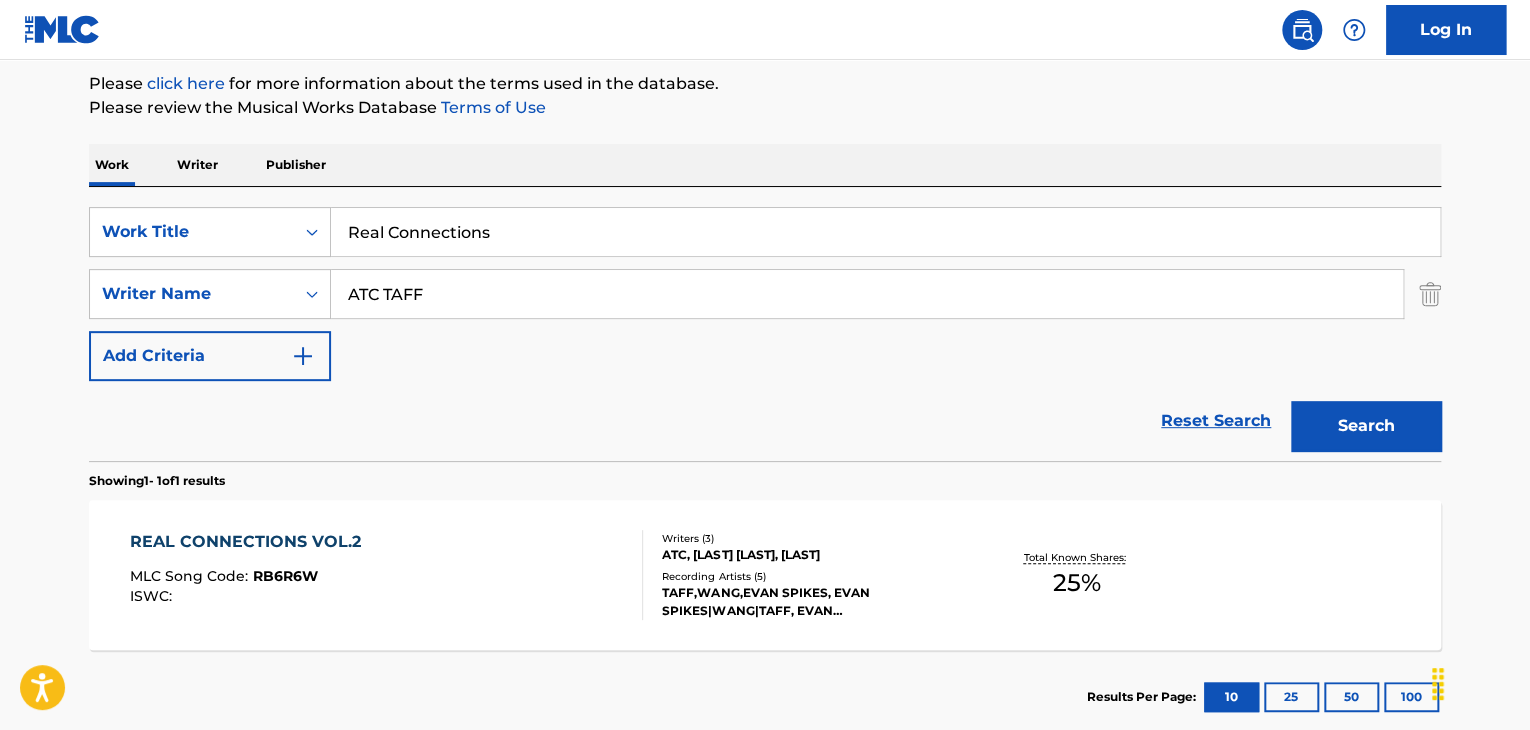 scroll, scrollTop: 338, scrollLeft: 0, axis: vertical 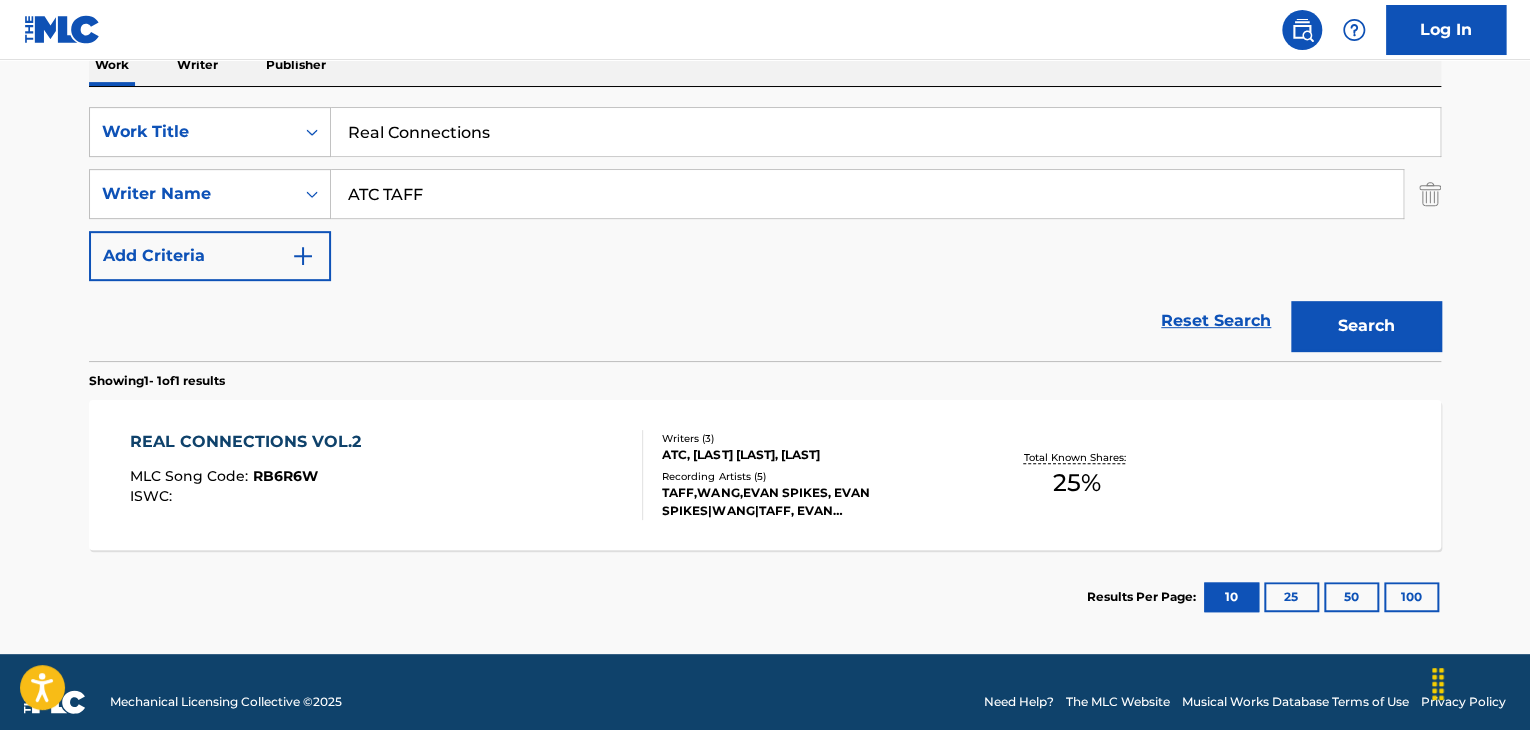 click on "RB6R6W" at bounding box center [285, 476] 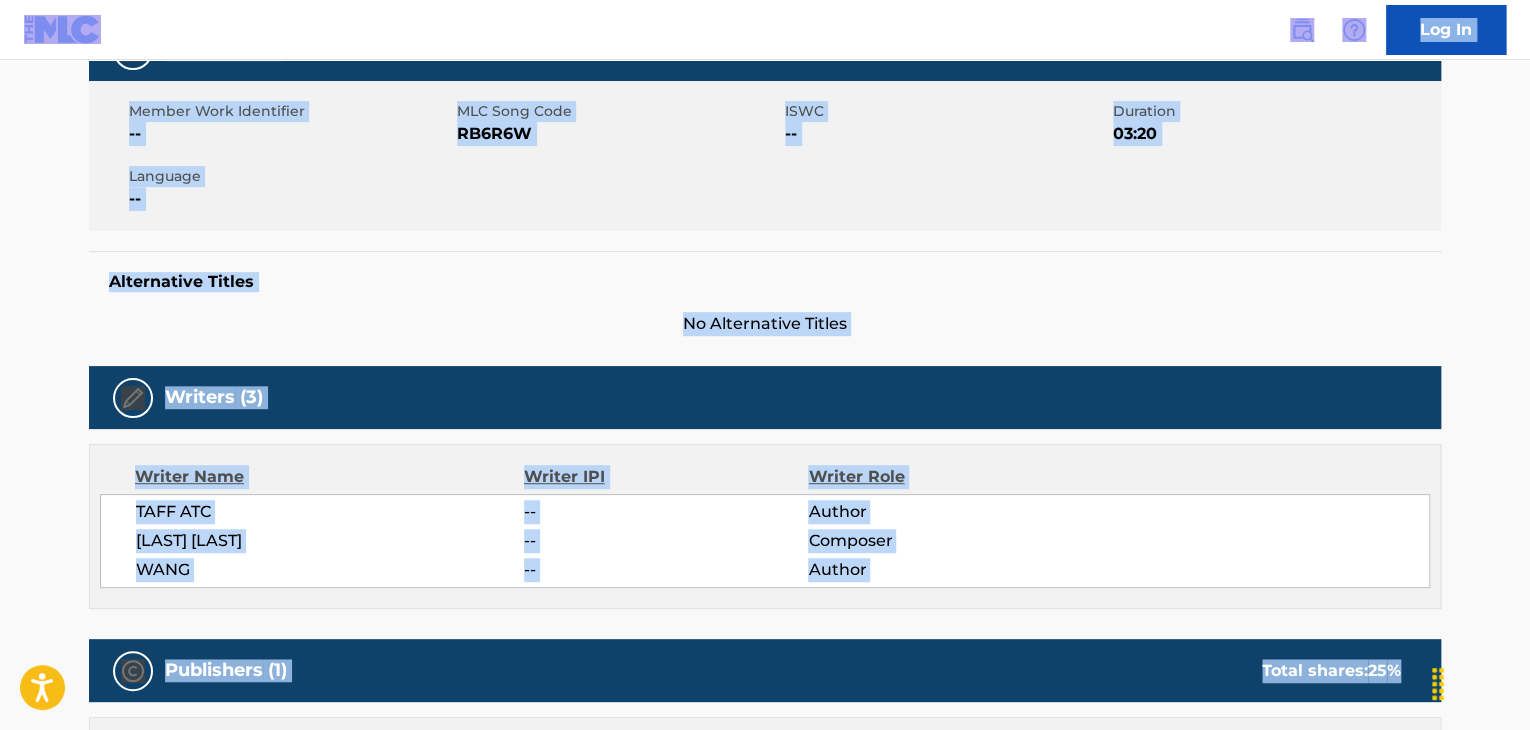 scroll, scrollTop: 0, scrollLeft: 0, axis: both 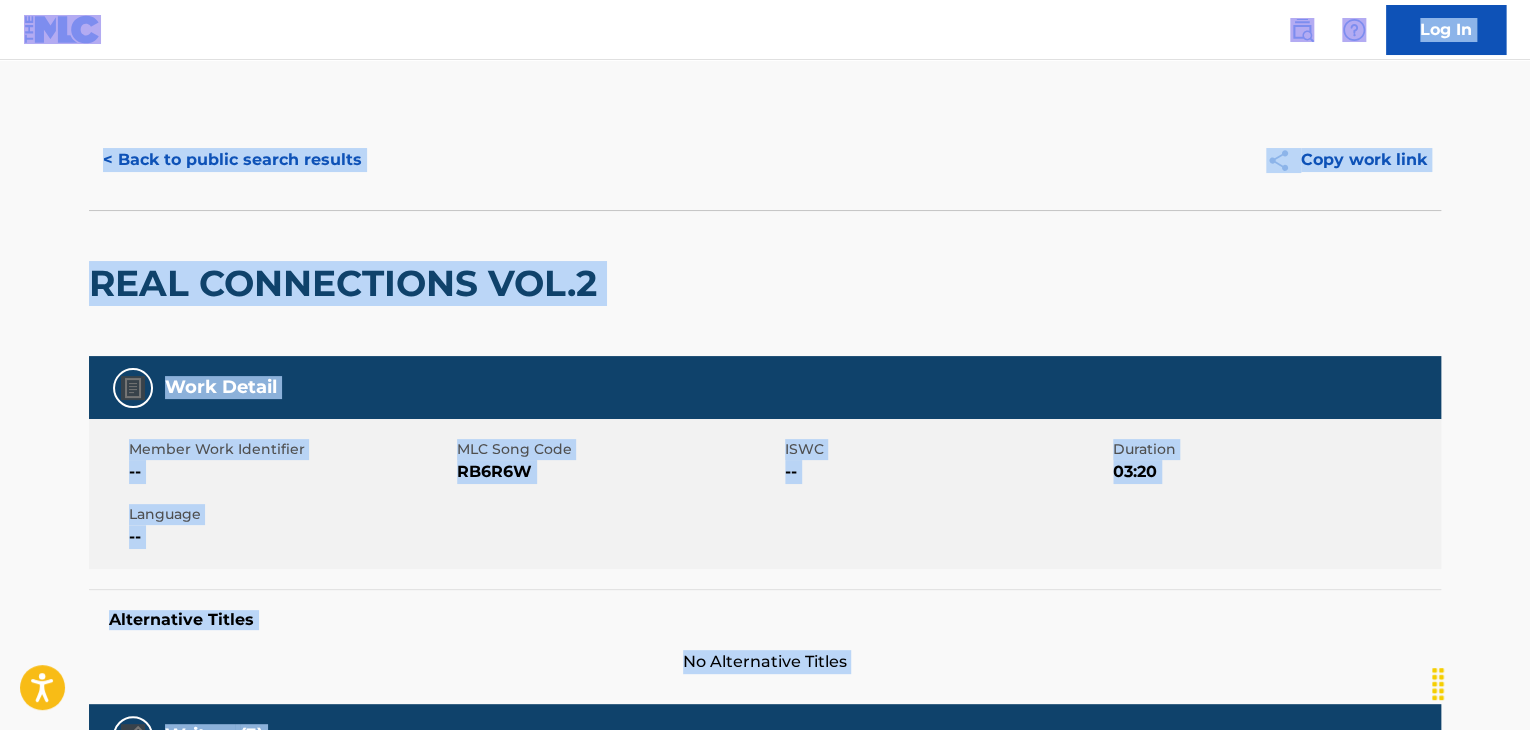 click on "--" at bounding box center [290, 472] 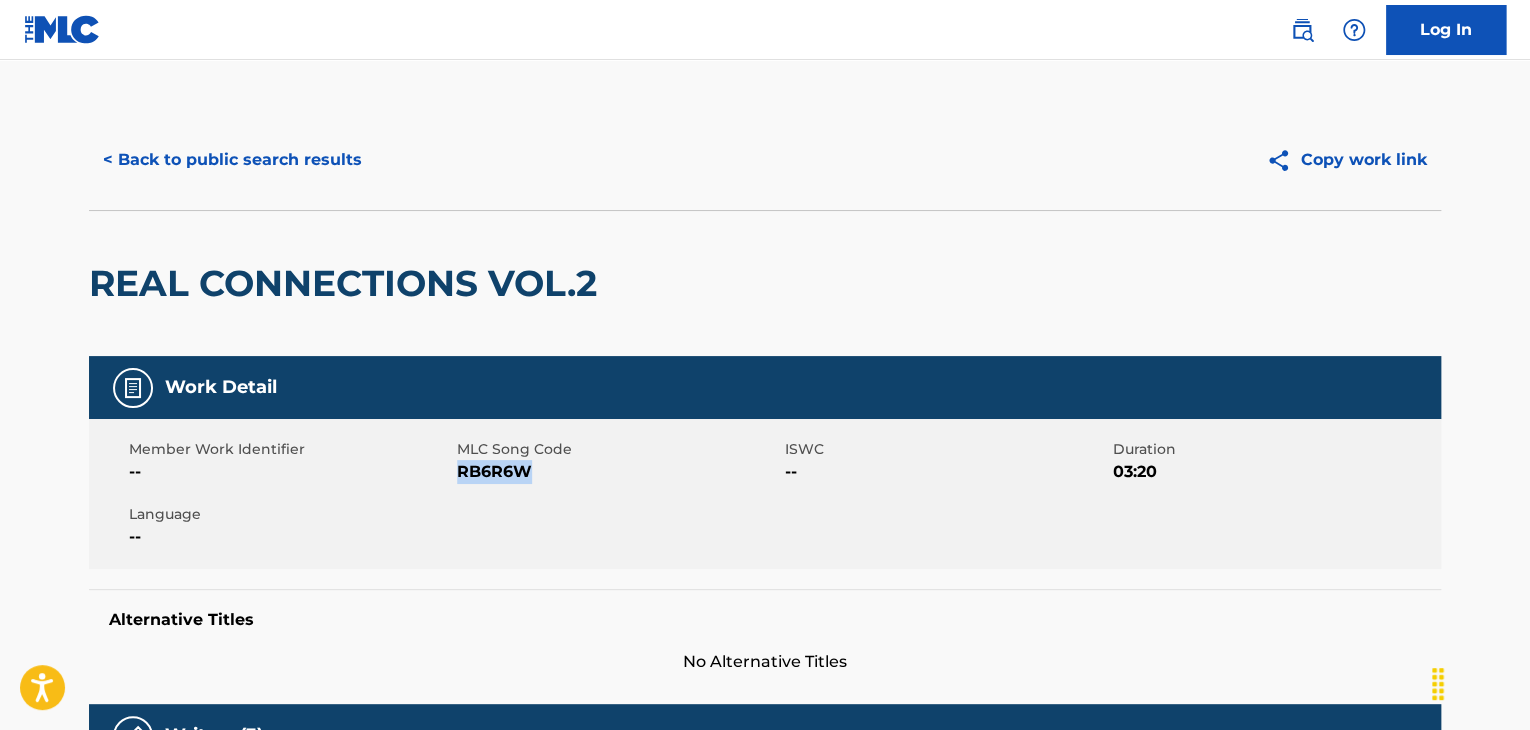 click on "RB6R6W" at bounding box center [618, 472] 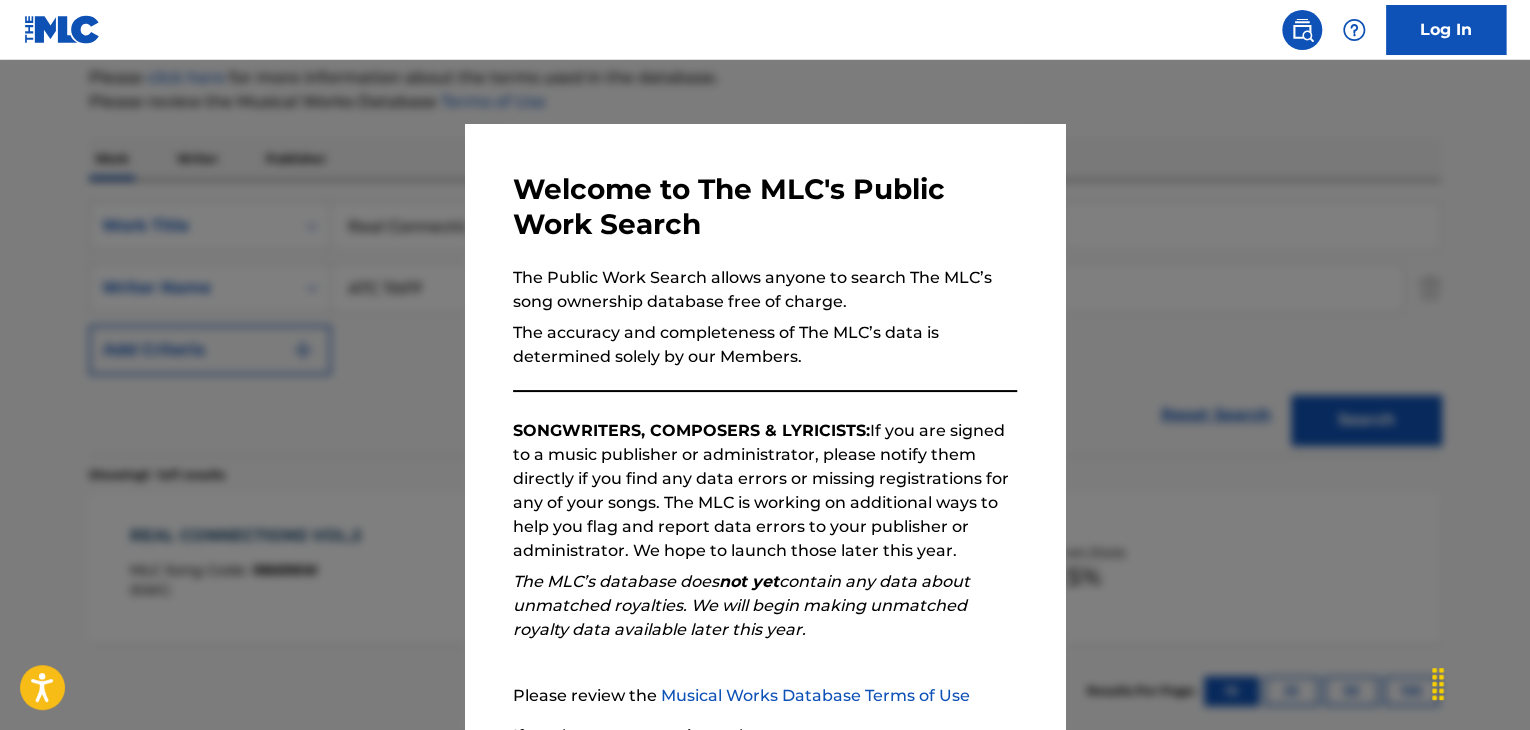 click at bounding box center [765, 425] 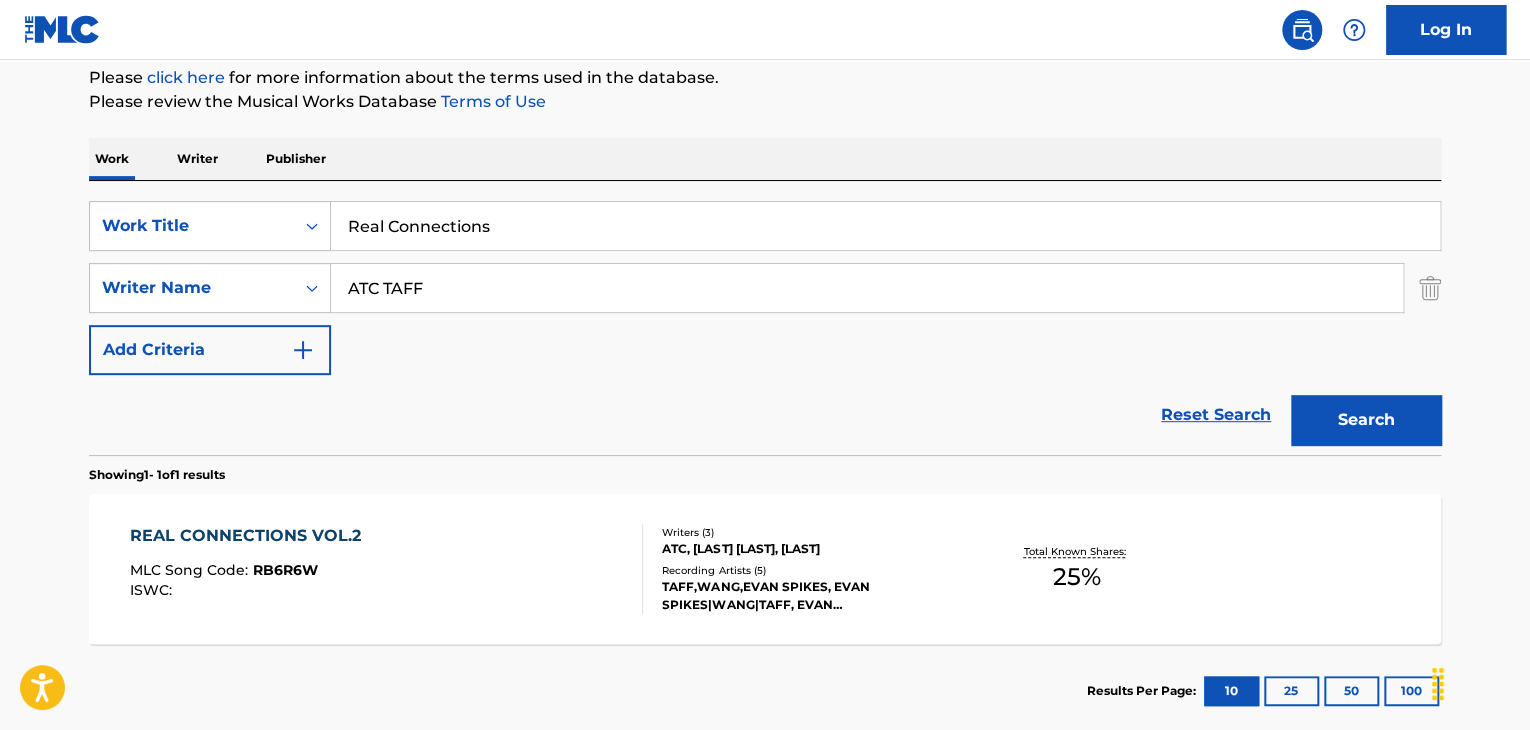 drag, startPoint x: 182, startPoint y: 287, endPoint x: 1, endPoint y: 287, distance: 181 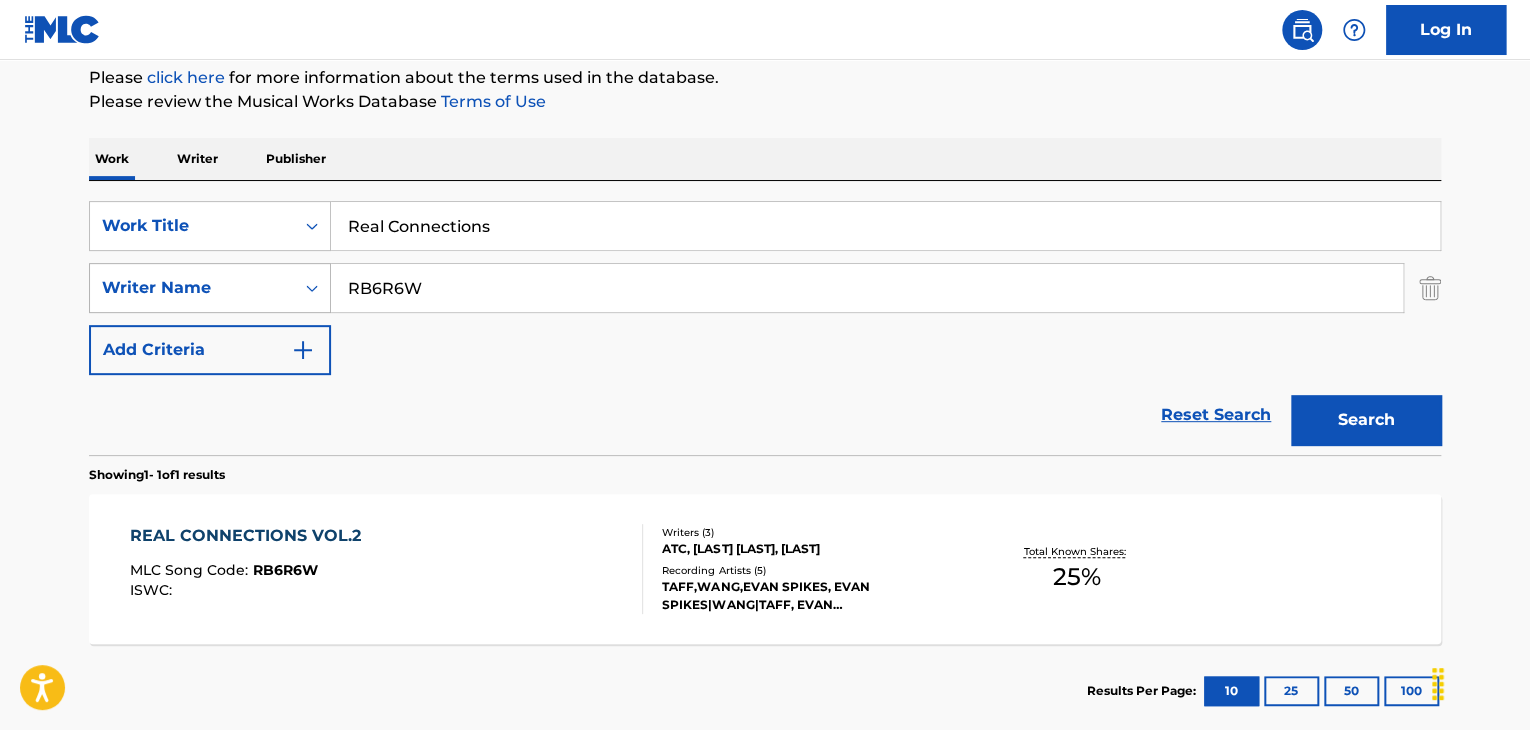 drag, startPoint x: 475, startPoint y: 286, endPoint x: 116, endPoint y: 286, distance: 359 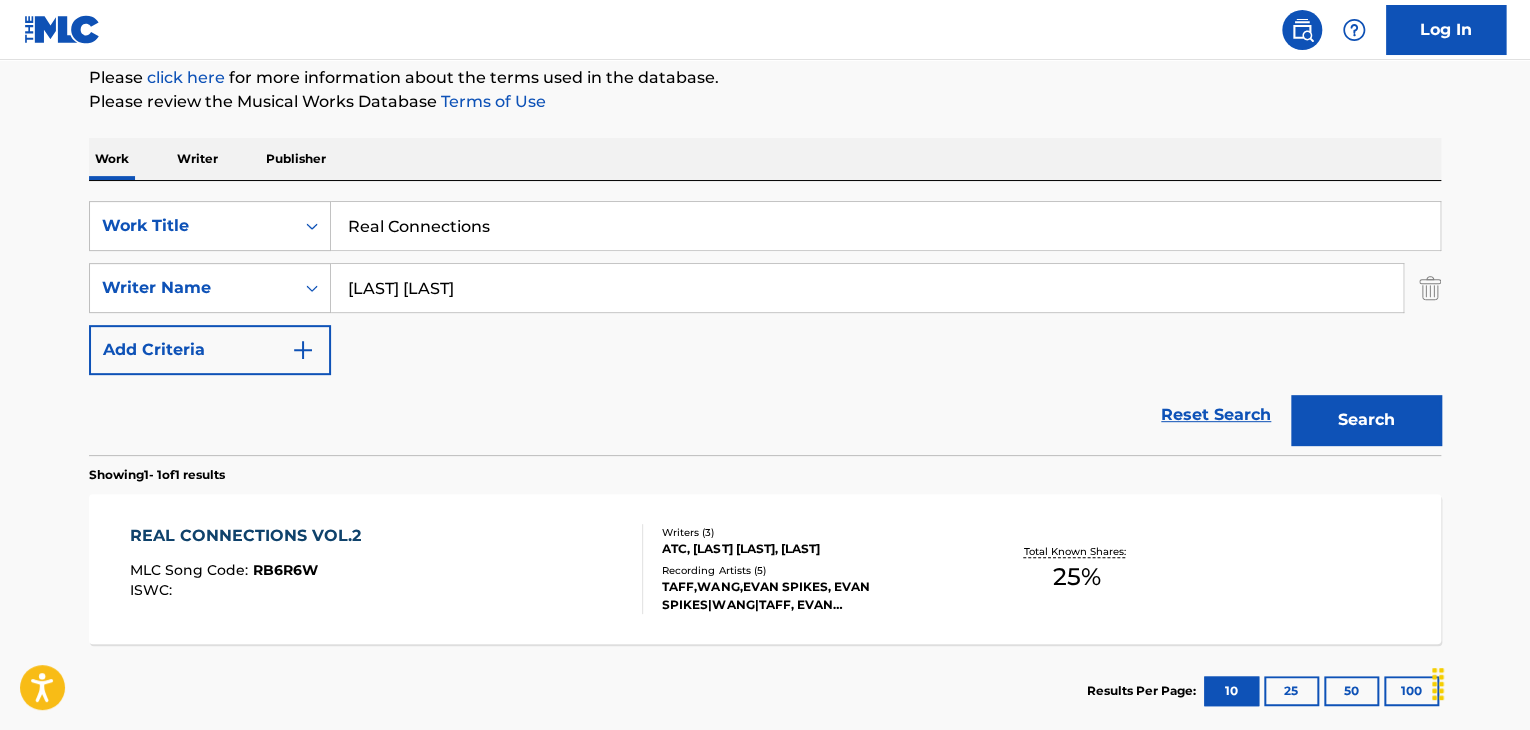 drag, startPoint x: 515, startPoint y: 290, endPoint x: 809, endPoint y: 290, distance: 294 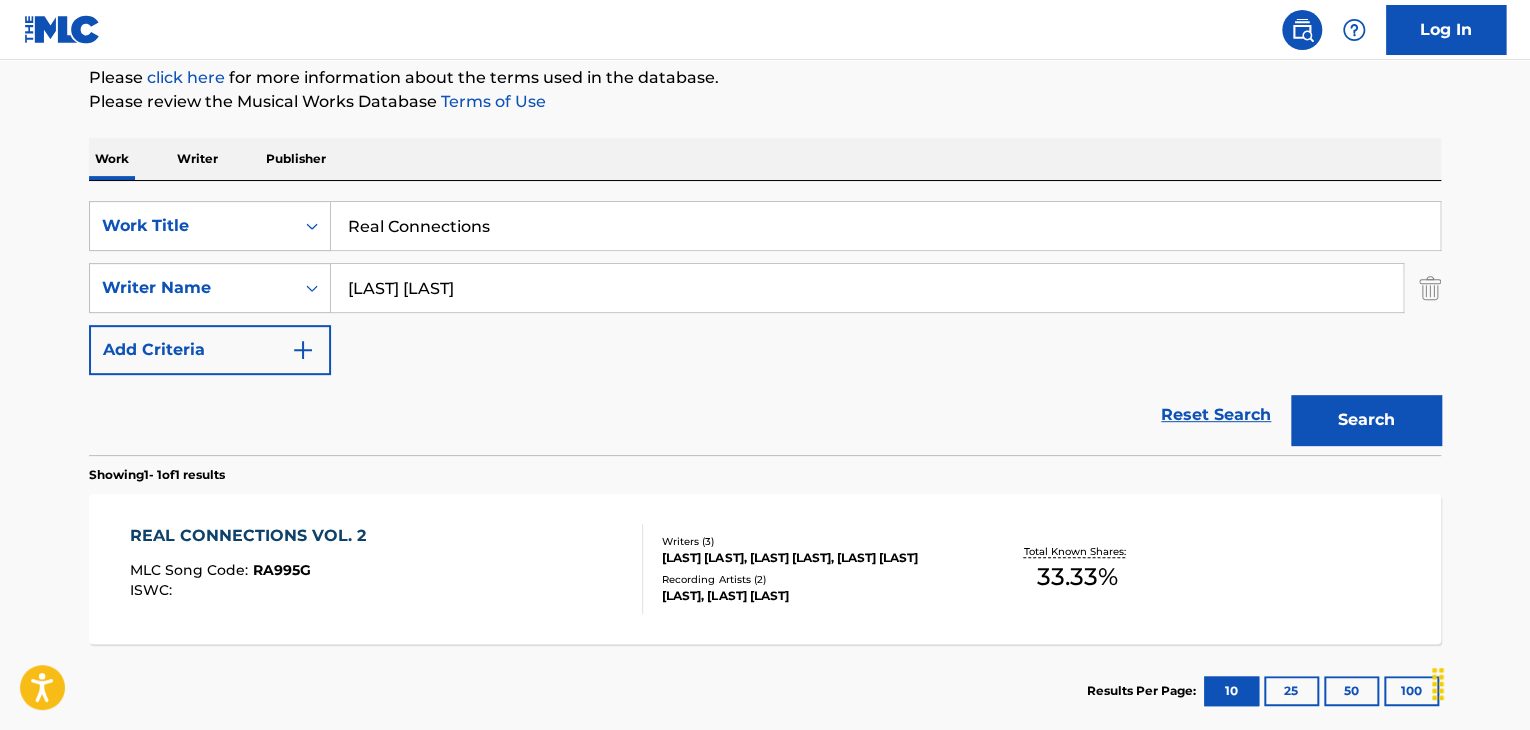 click on "RA995G" at bounding box center (282, 570) 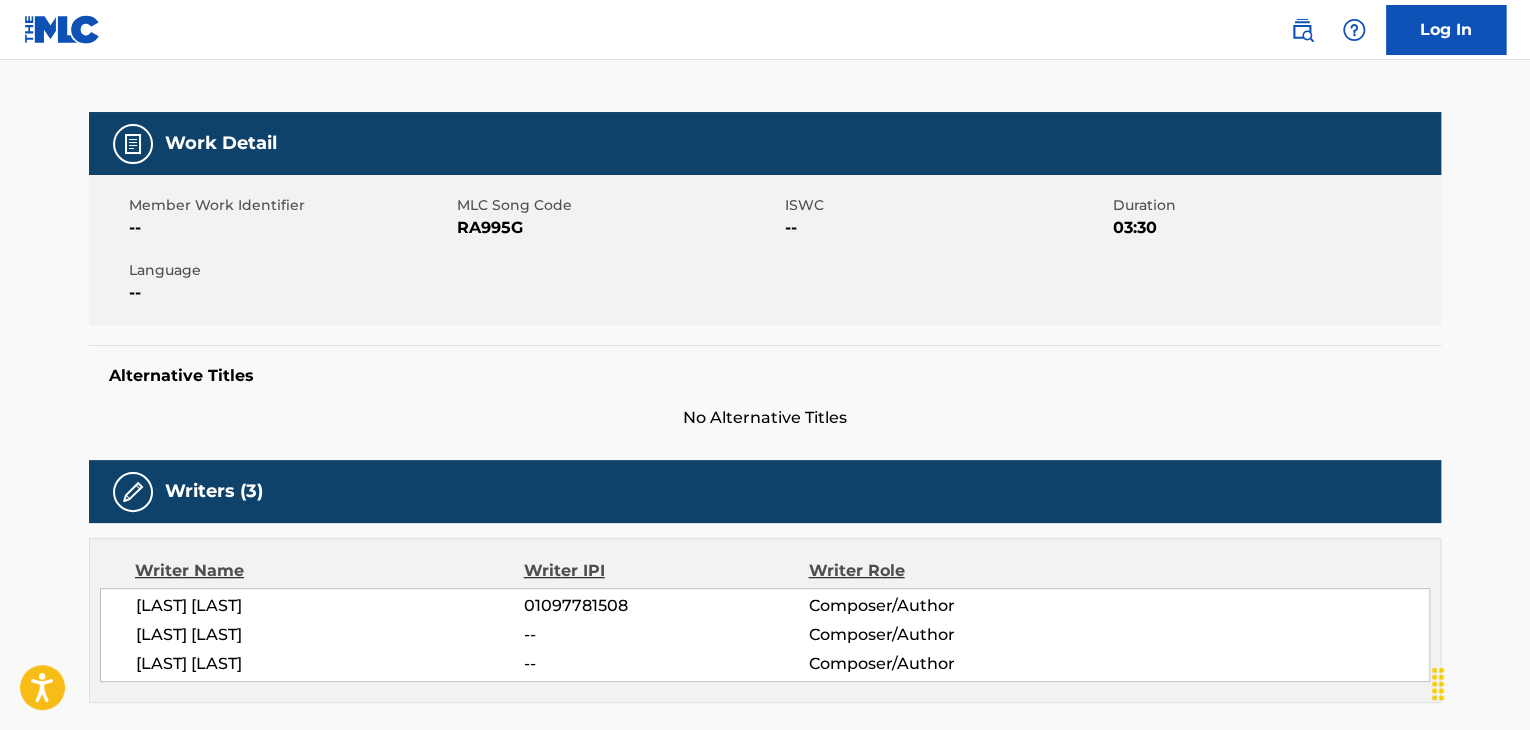 scroll, scrollTop: 0, scrollLeft: 0, axis: both 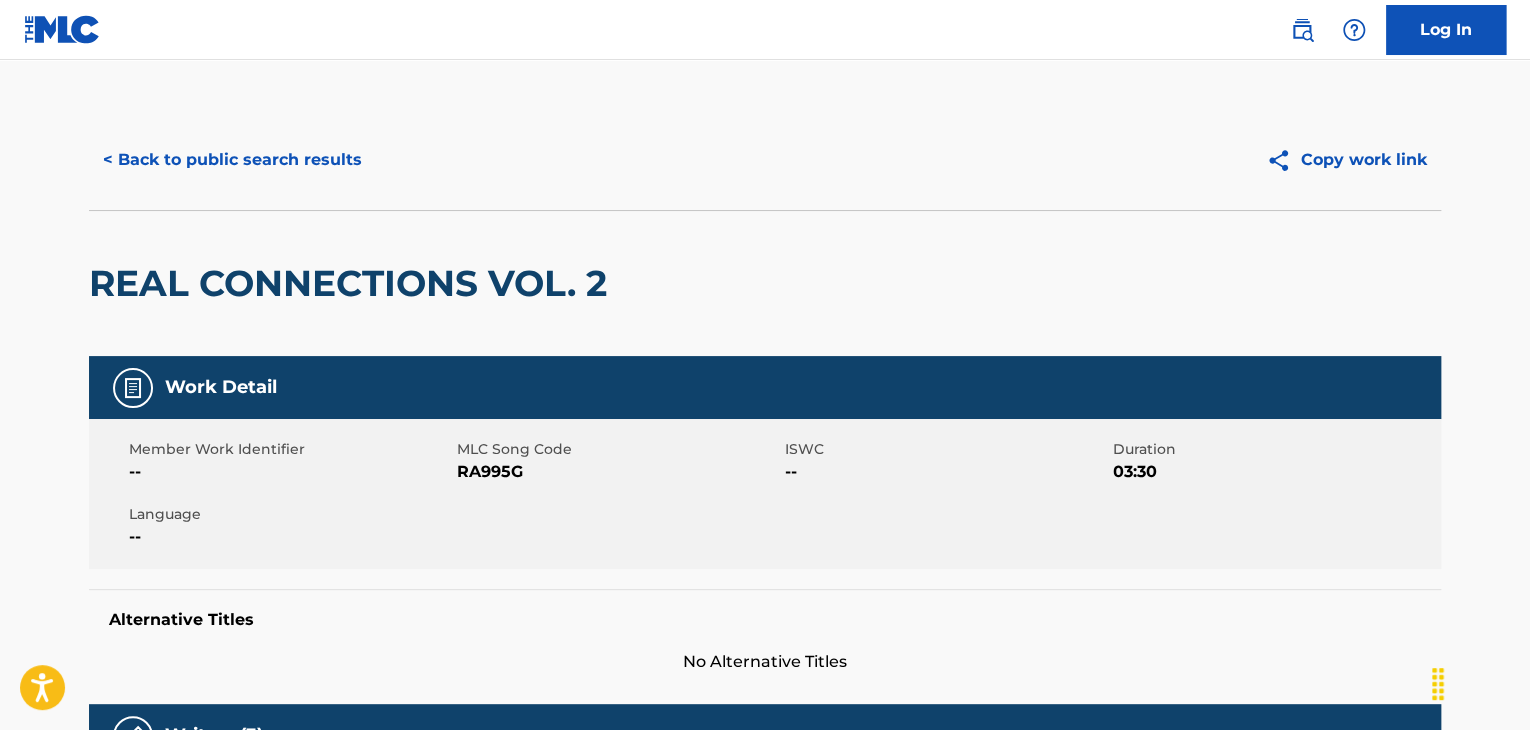 click on "Work Detail   Member Work Identifier -- MLC Song Code RA995G ISWC -- Duration 03:30 Language -- Alternative Titles No Alternative Titles" at bounding box center (765, 515) 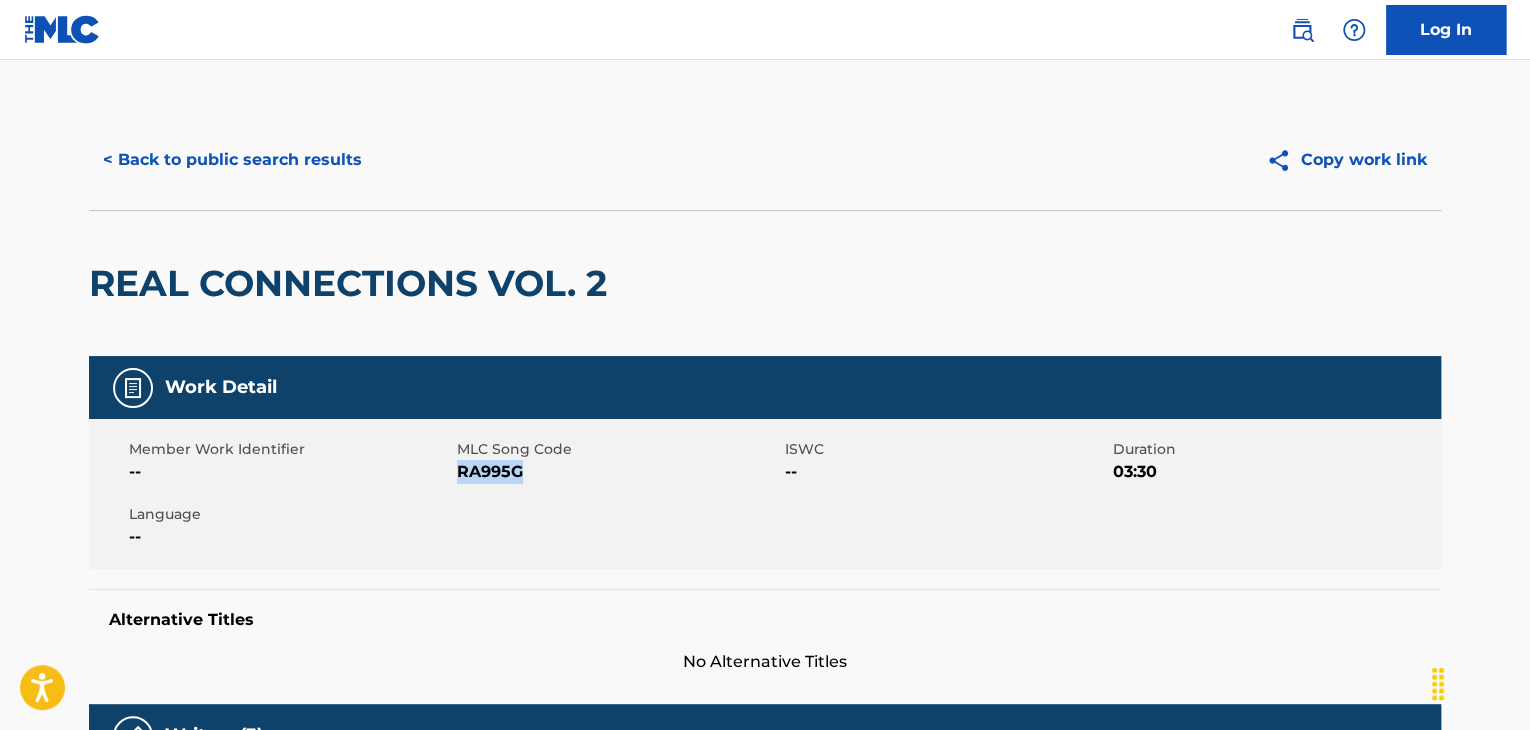 click on "RA995G" at bounding box center (618, 472) 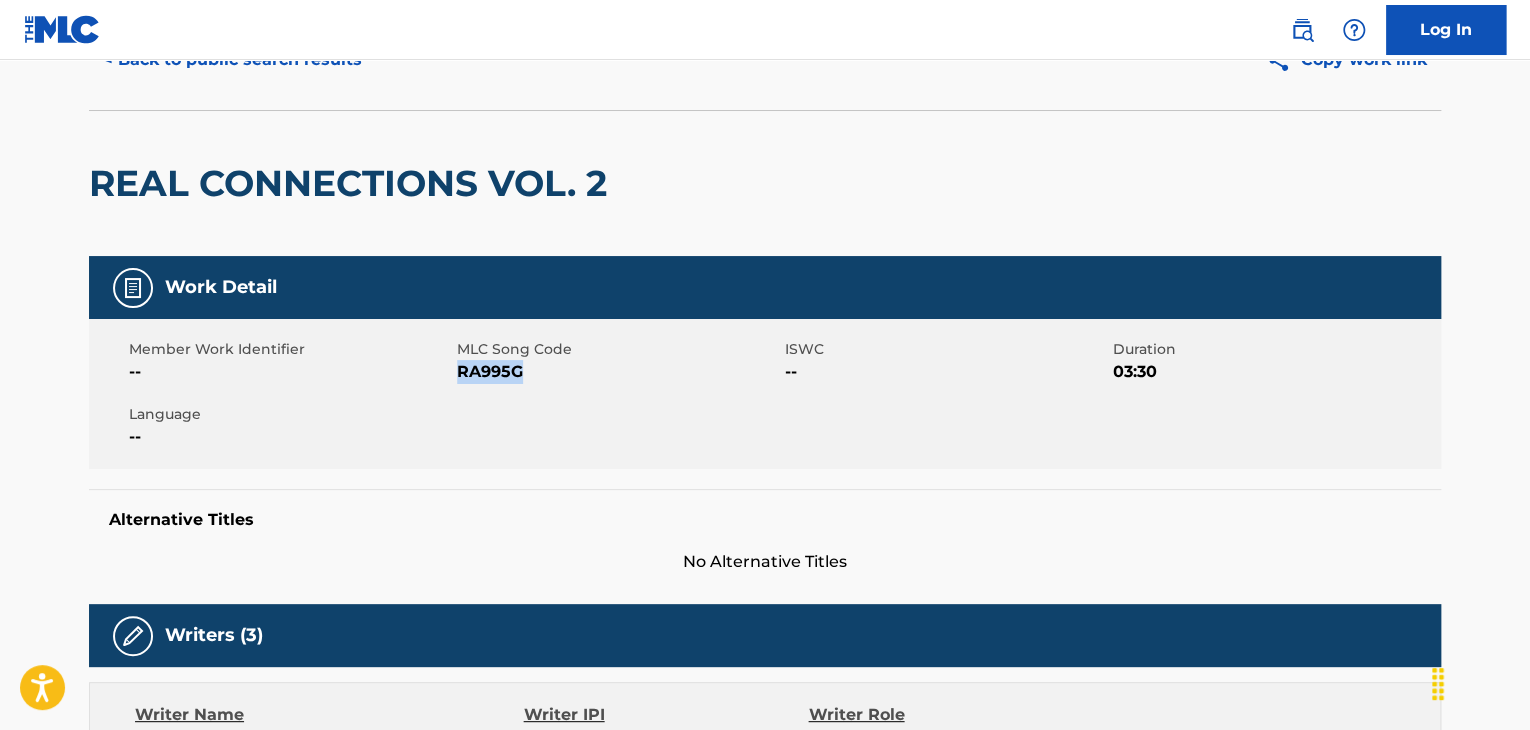 scroll, scrollTop: 300, scrollLeft: 0, axis: vertical 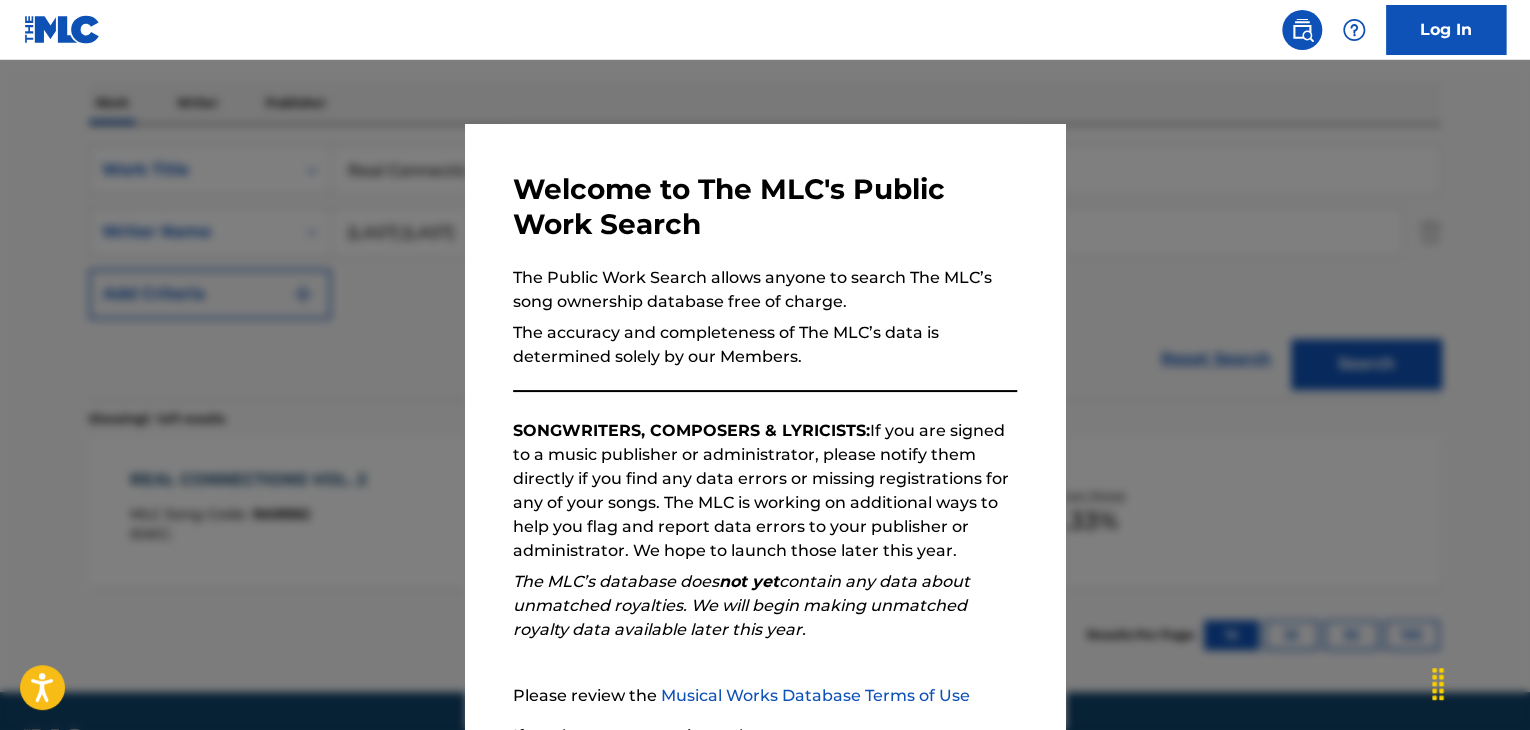 click at bounding box center (765, 425) 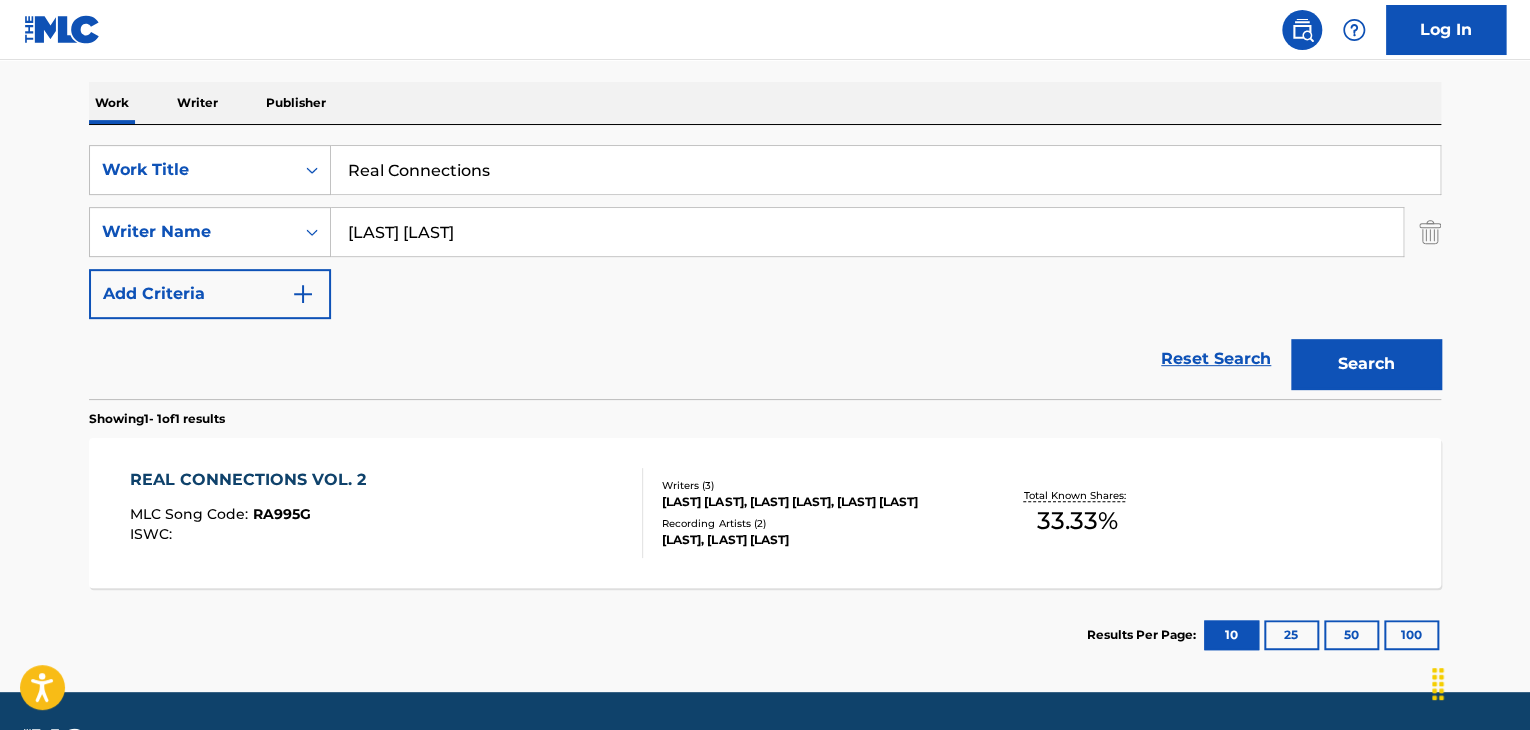 drag, startPoint x: 553, startPoint y: 233, endPoint x: 29, endPoint y: 232, distance: 524.001 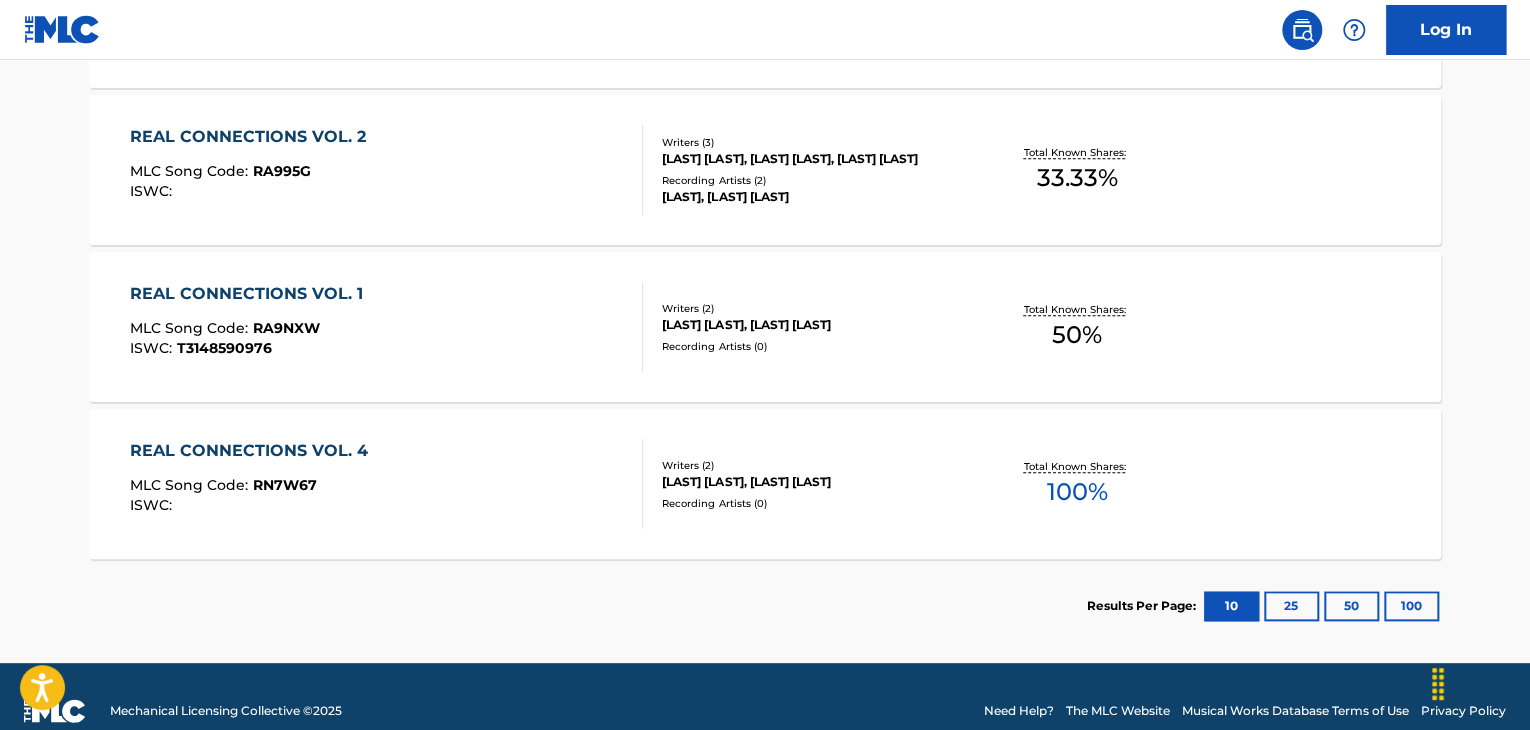 scroll, scrollTop: 828, scrollLeft: 0, axis: vertical 